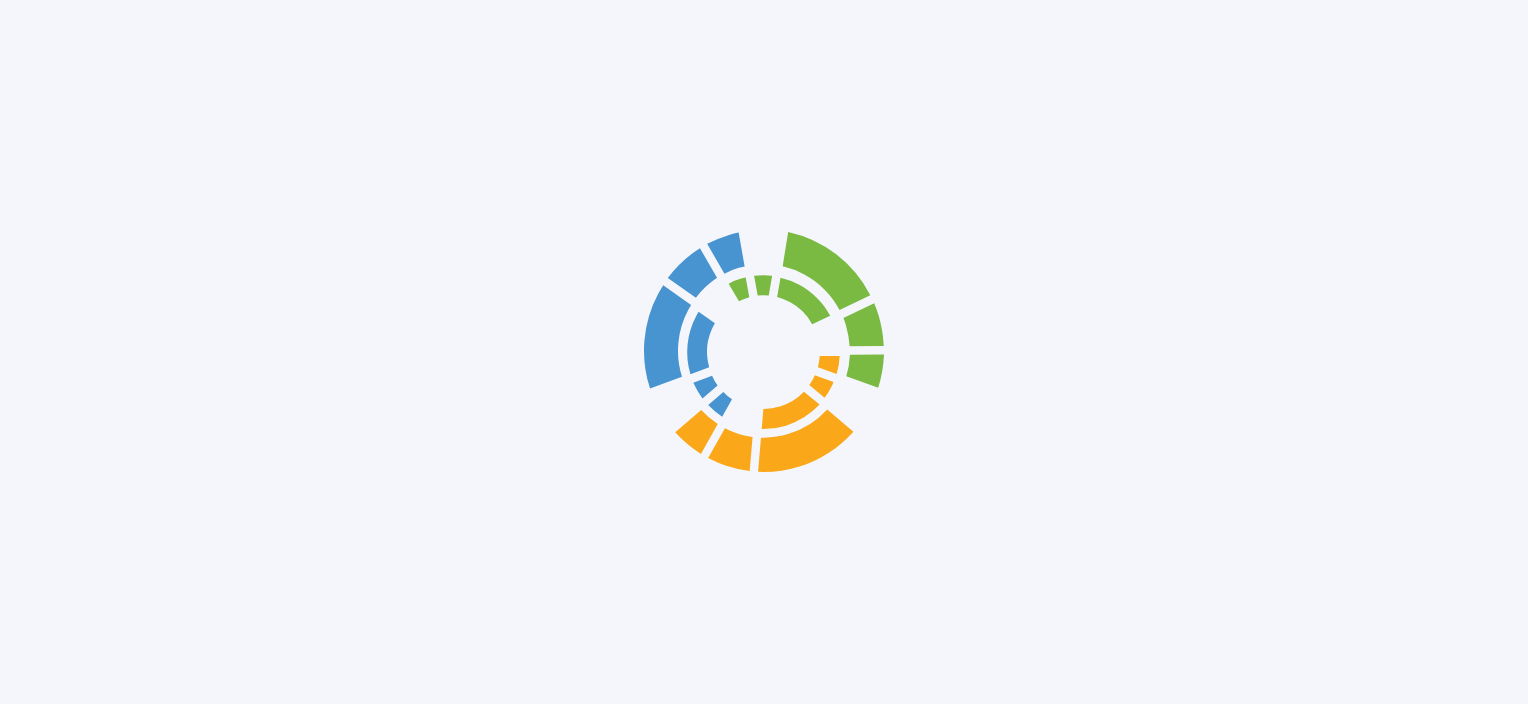 scroll, scrollTop: 0, scrollLeft: 0, axis: both 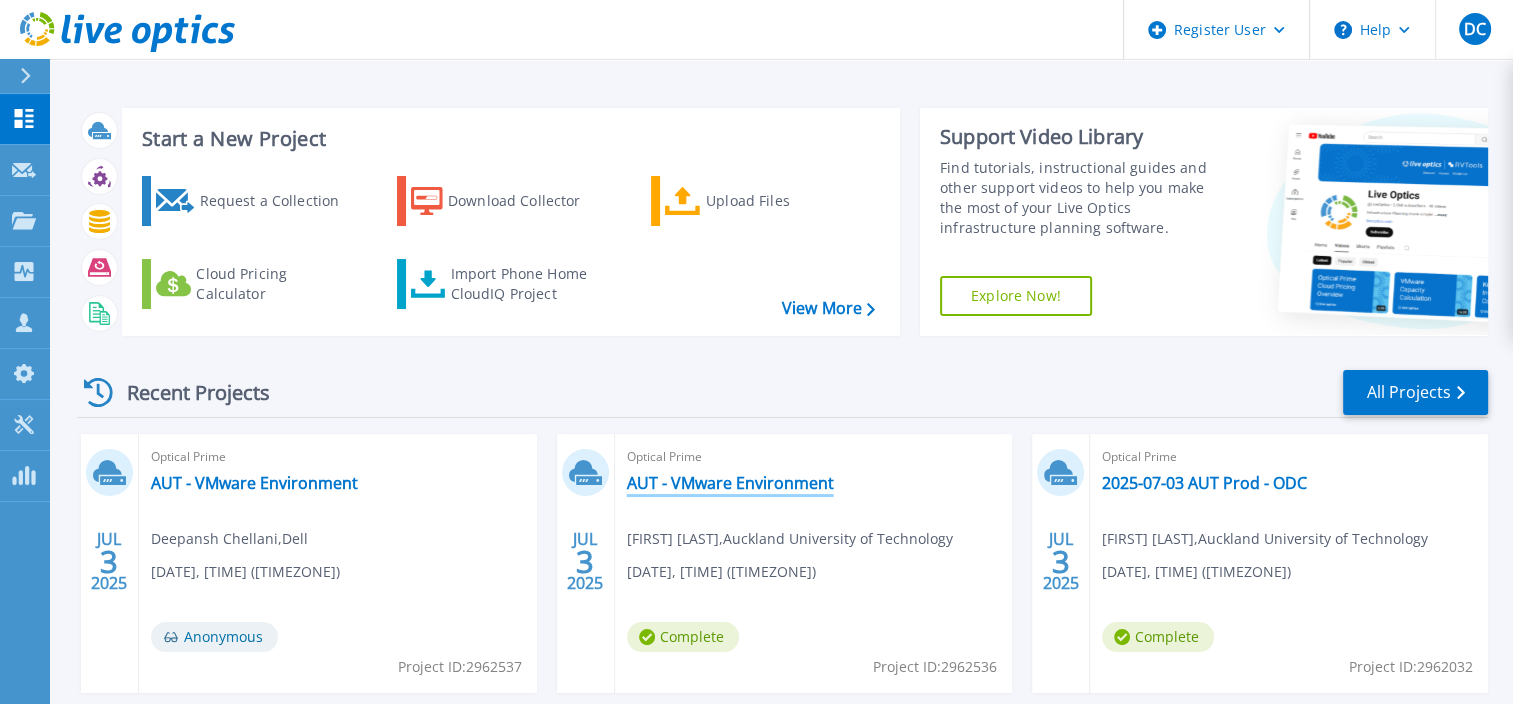 click on "AUT - VMware Environment" at bounding box center (730, 483) 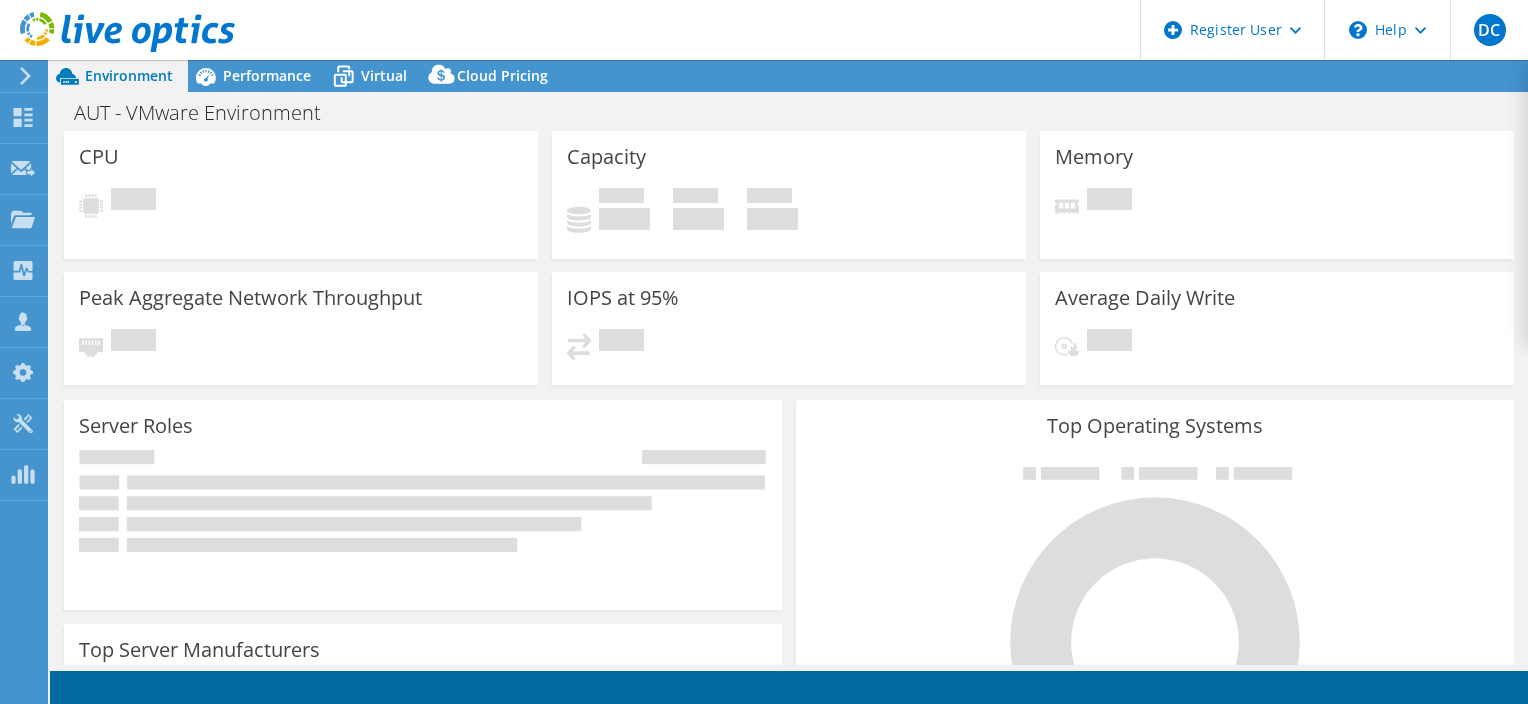 scroll, scrollTop: 0, scrollLeft: 0, axis: both 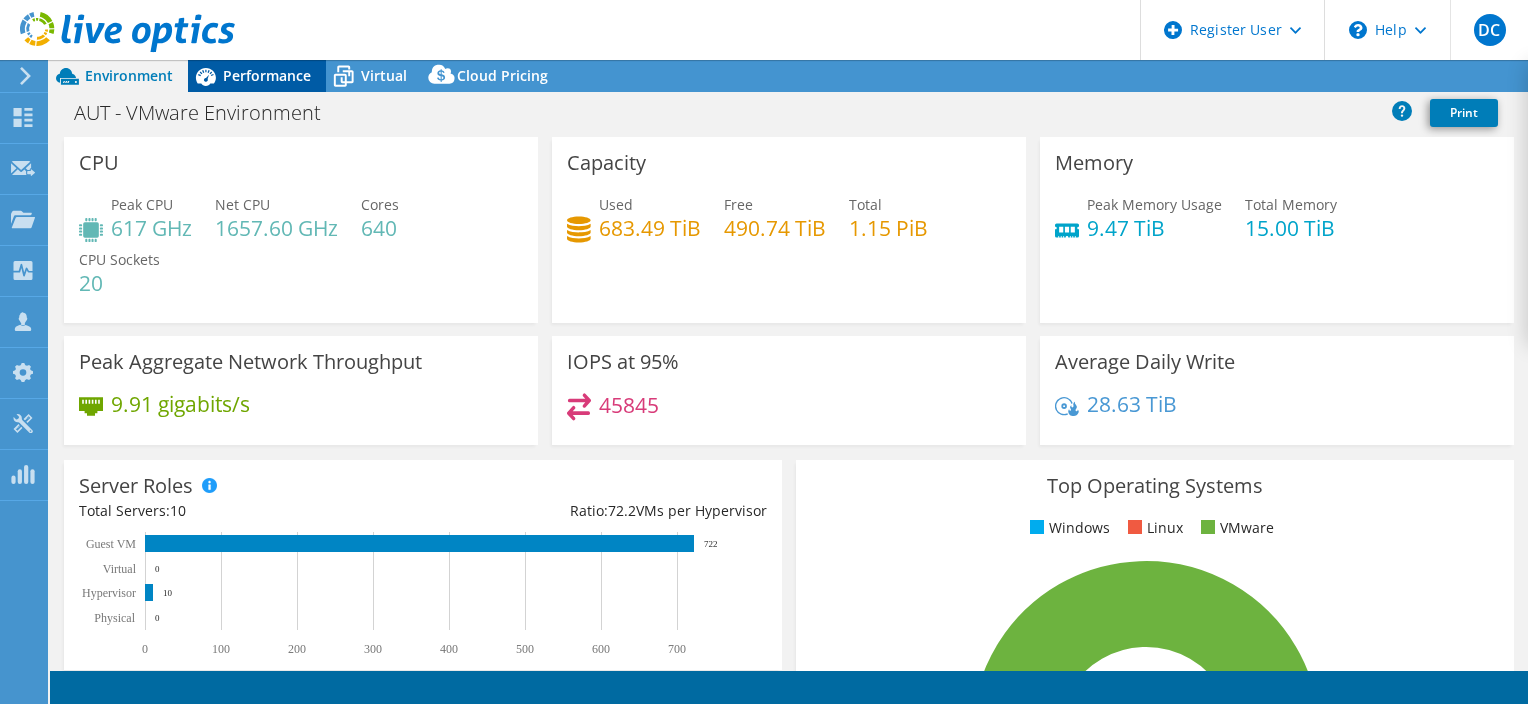 click on "Performance" at bounding box center [267, 75] 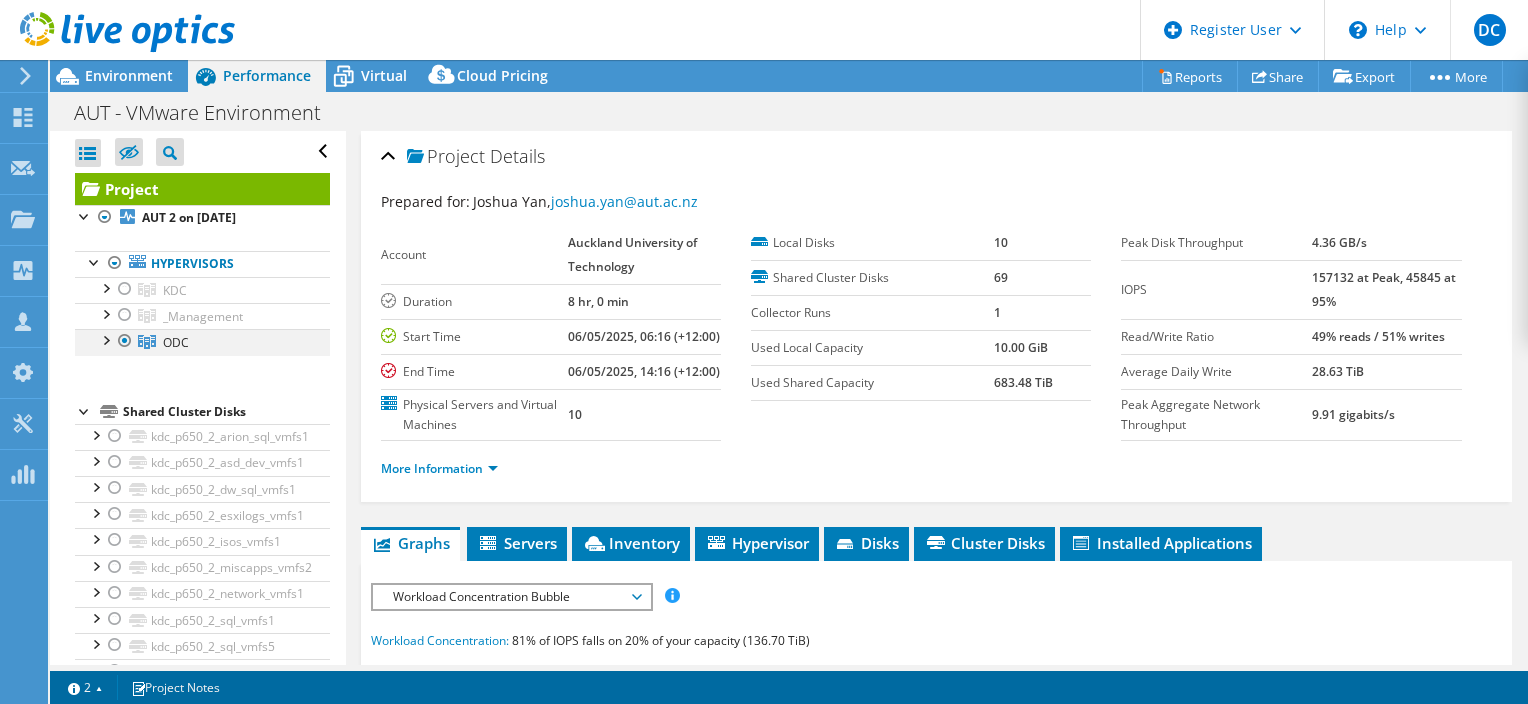 click at bounding box center [125, 341] 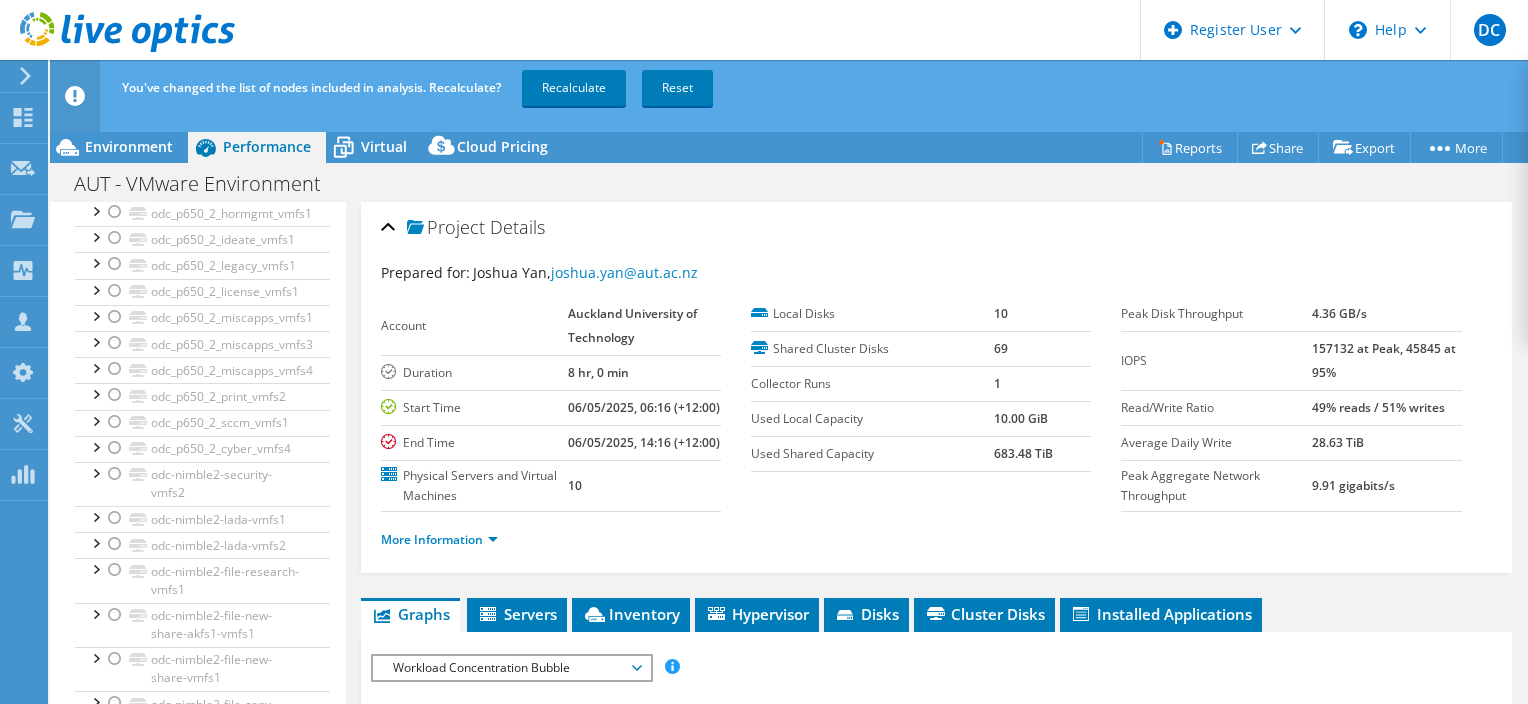 scroll, scrollTop: 768, scrollLeft: 0, axis: vertical 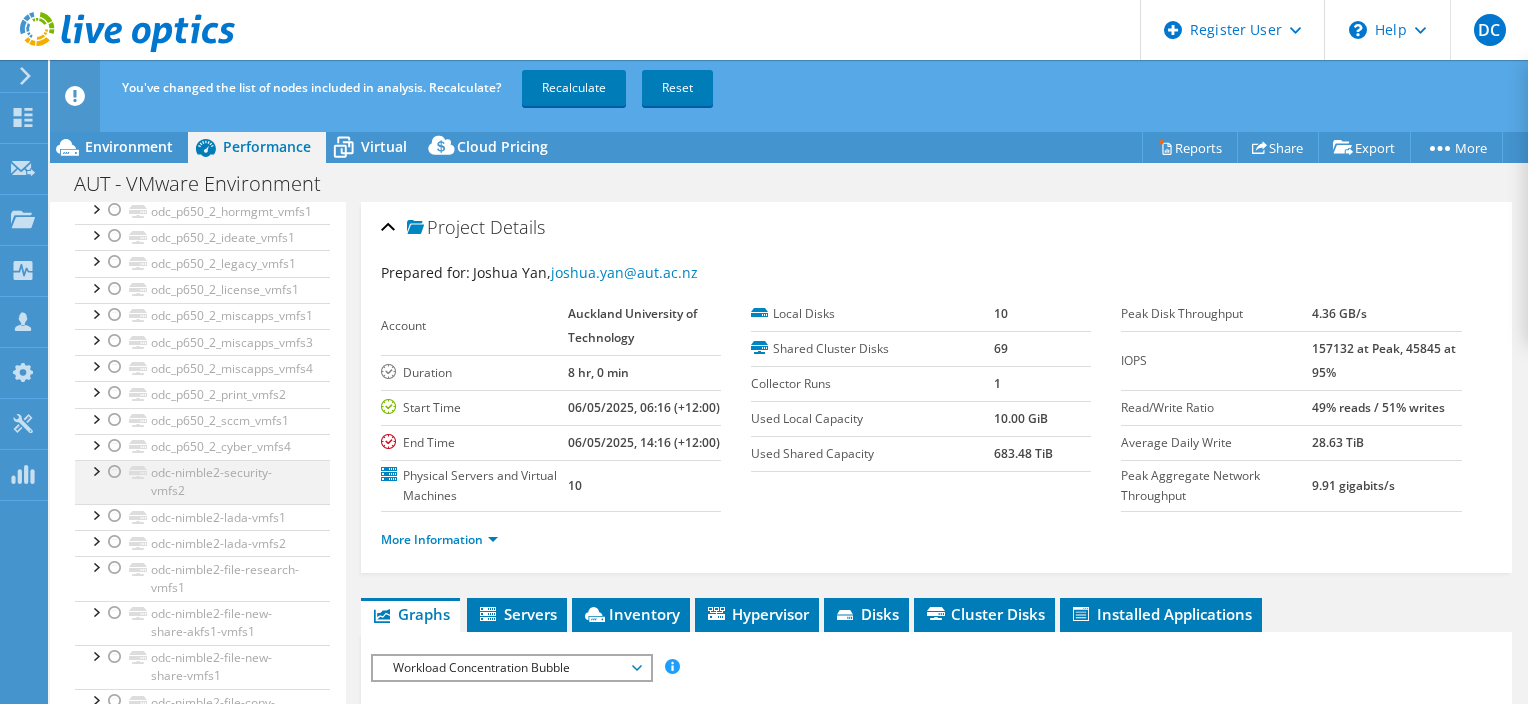 click at bounding box center [115, 472] 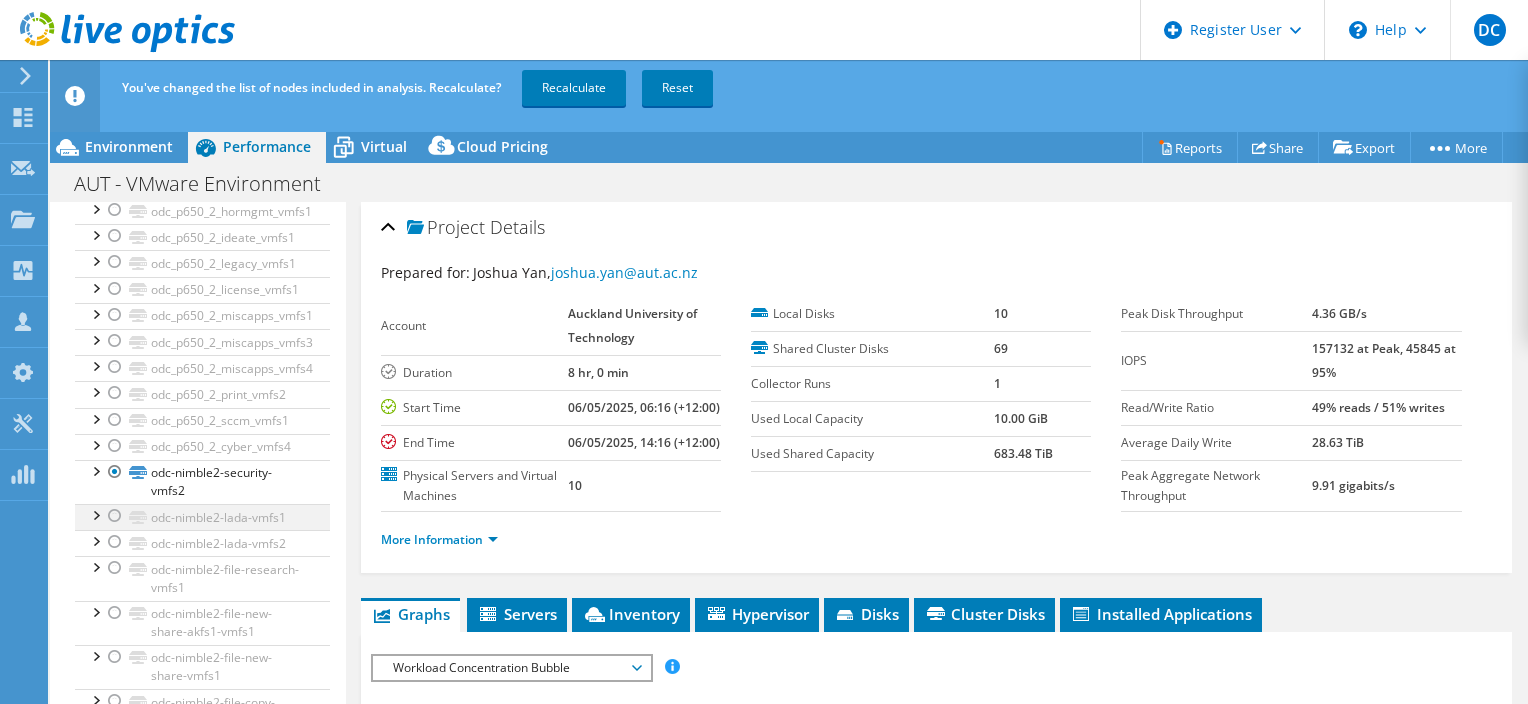 click at bounding box center [115, 516] 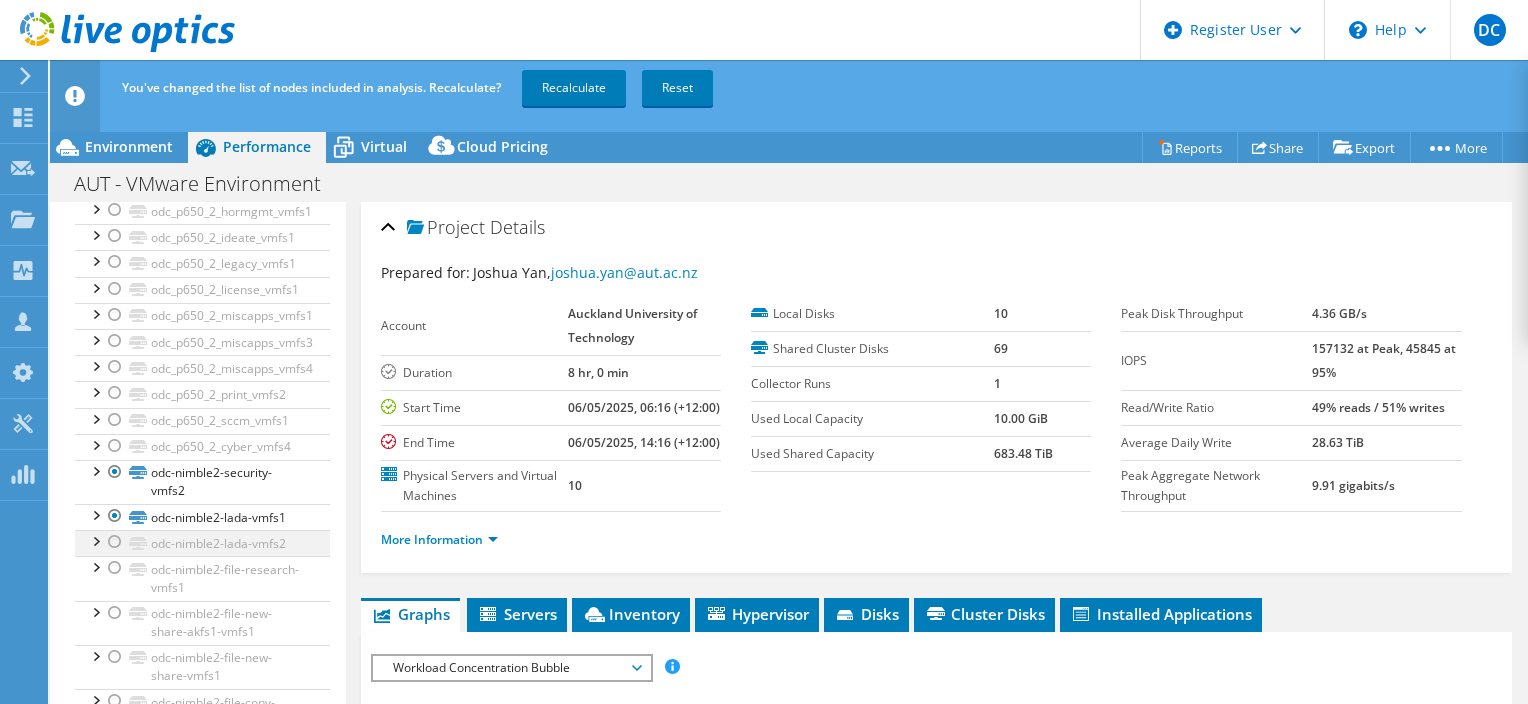 click at bounding box center (115, 542) 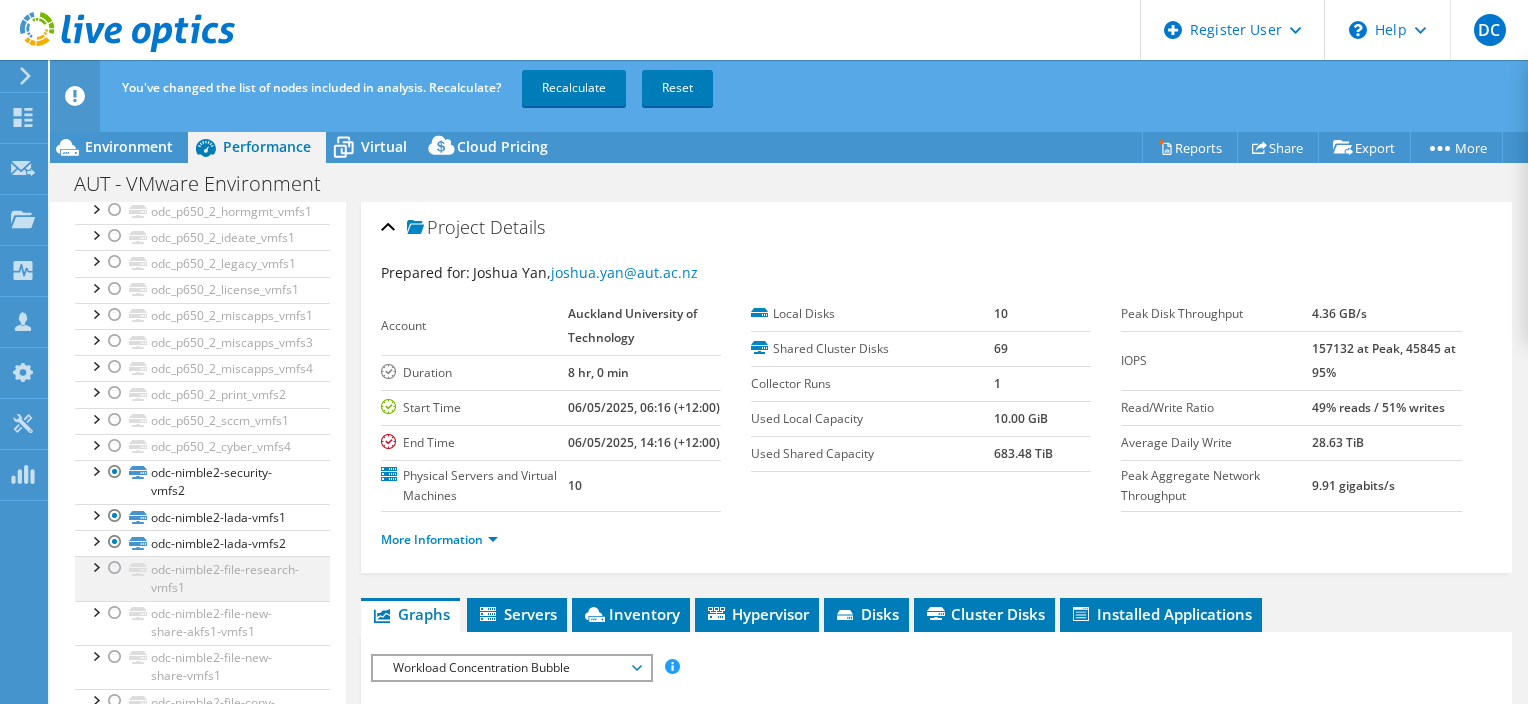 click at bounding box center [115, 568] 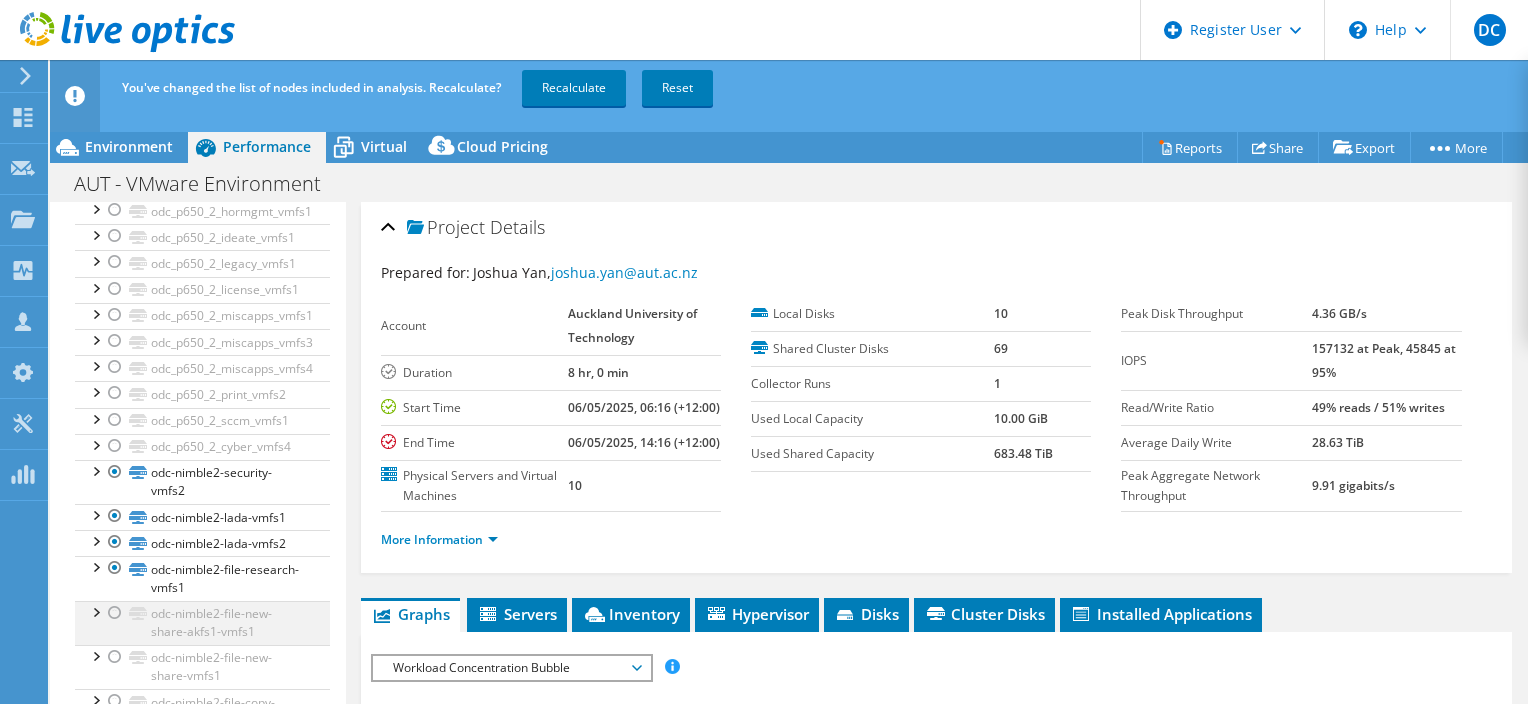 click at bounding box center [115, 613] 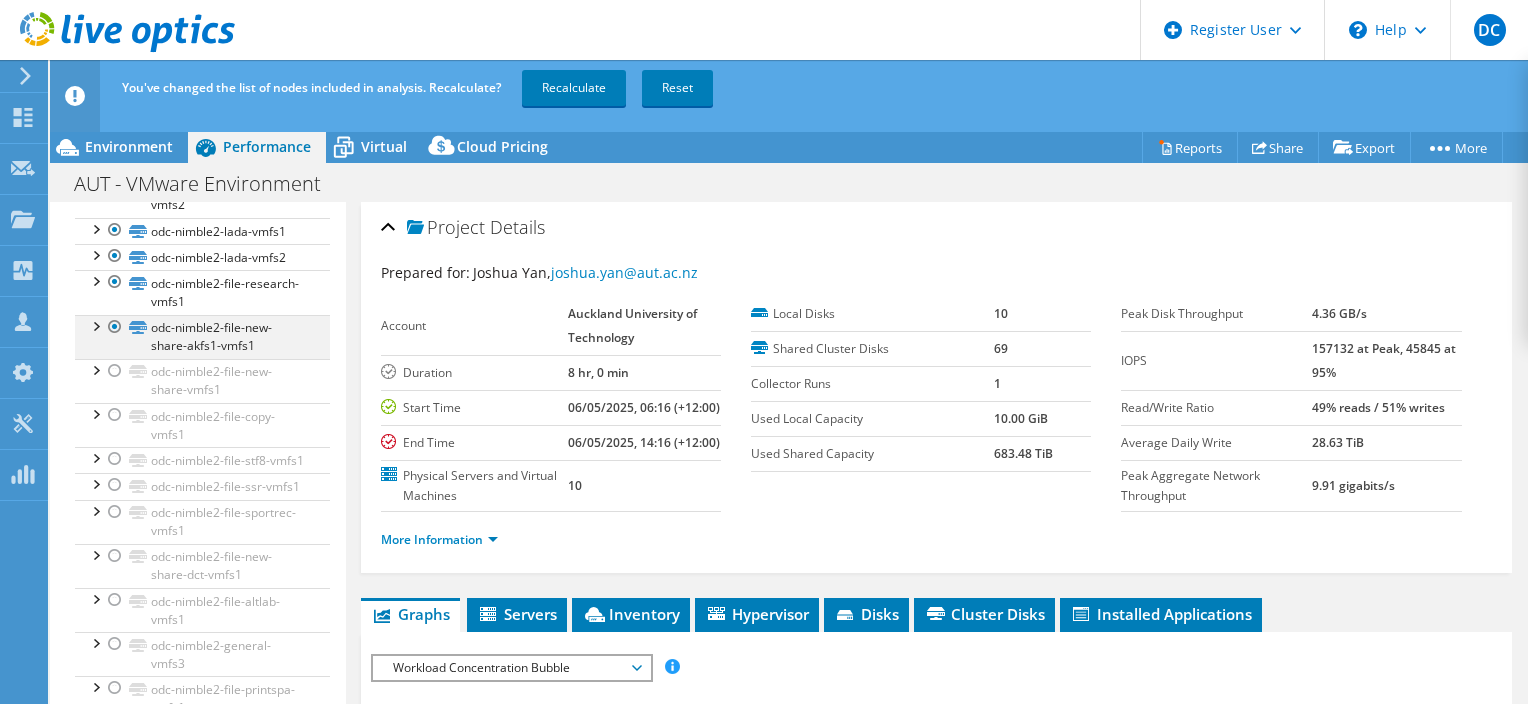 scroll, scrollTop: 1074, scrollLeft: 0, axis: vertical 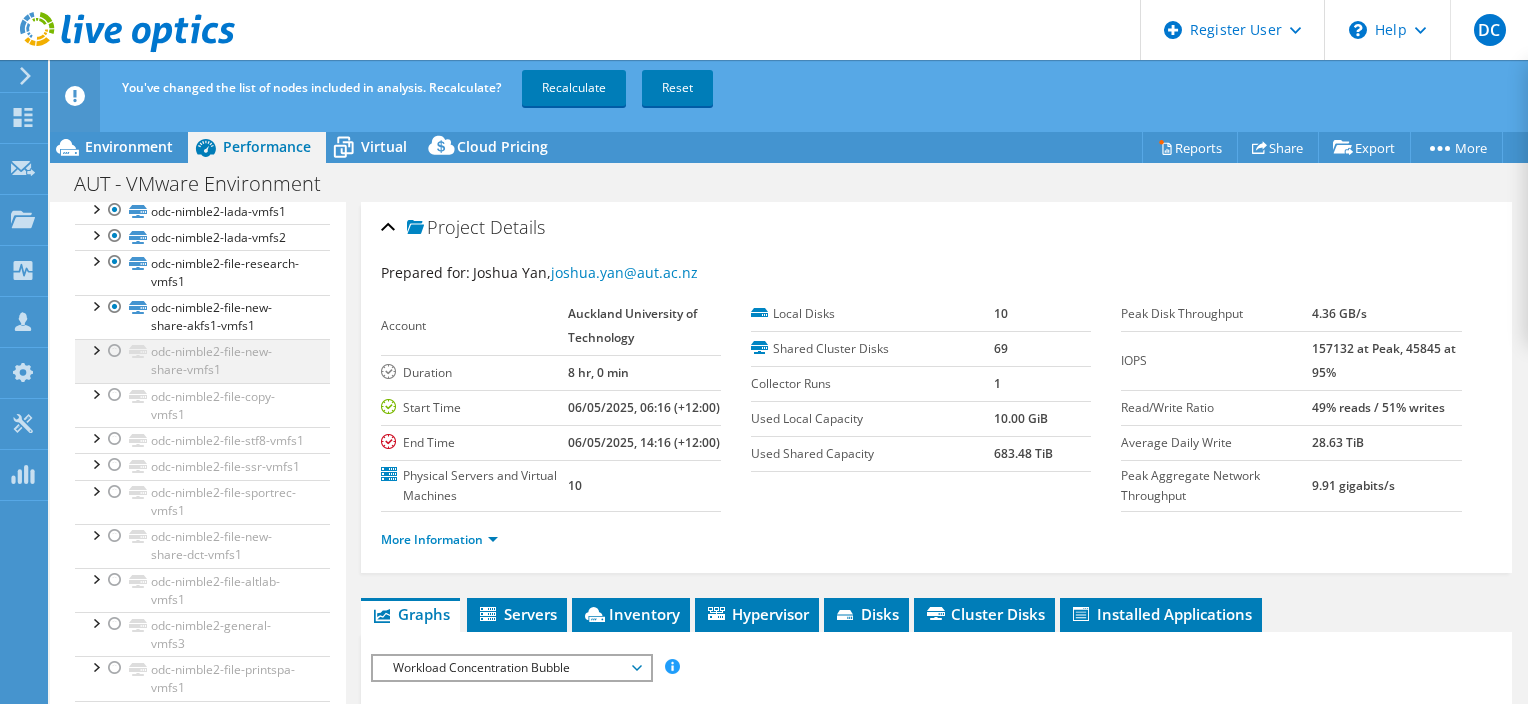 click at bounding box center (115, 351) 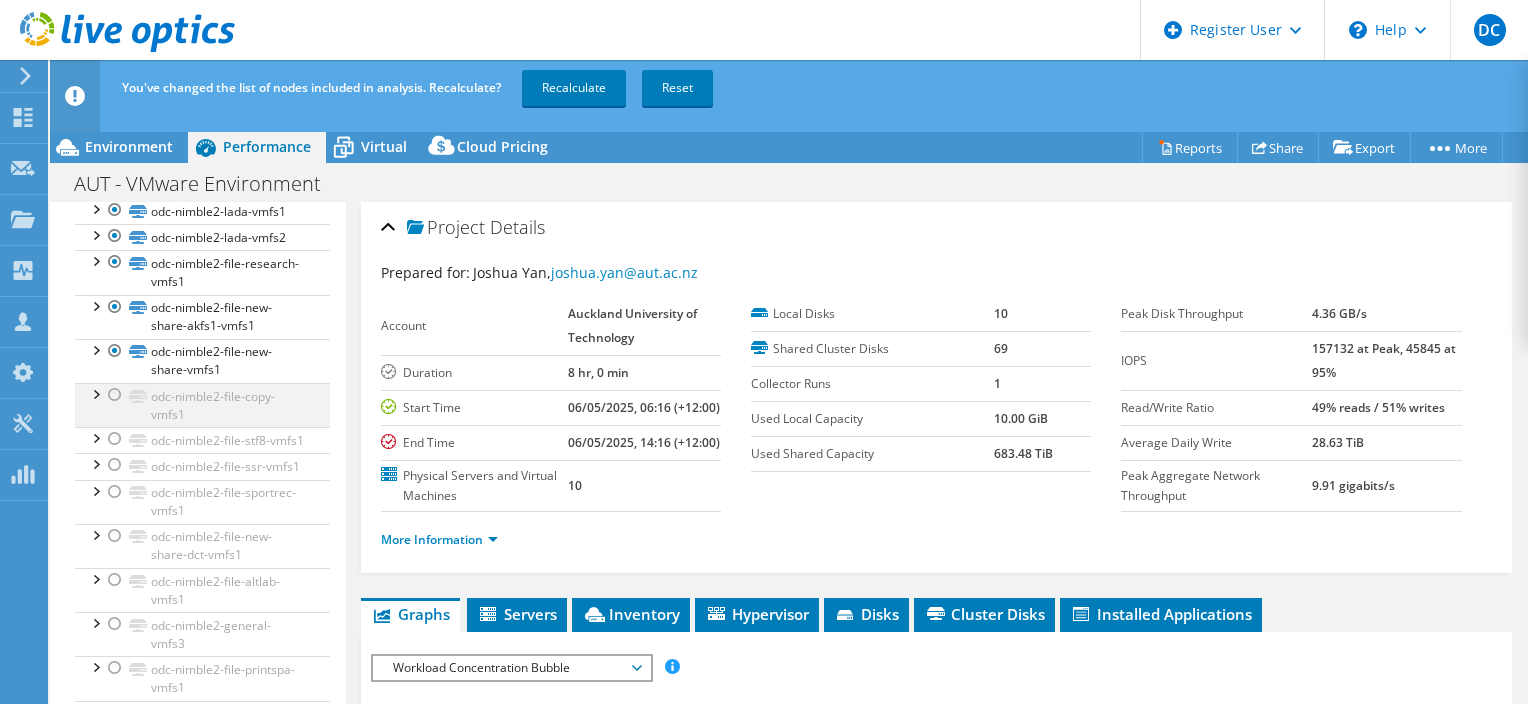 click at bounding box center [115, 395] 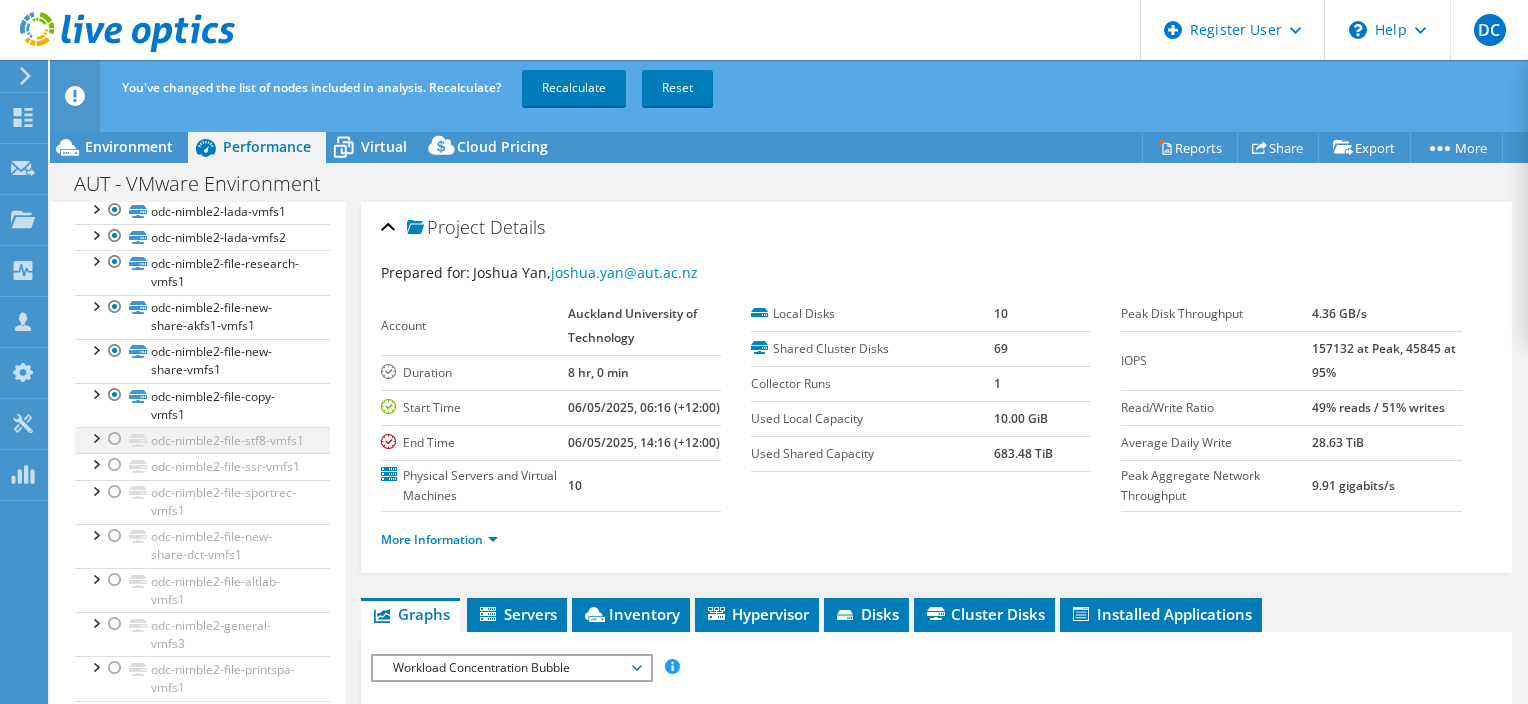click at bounding box center [115, 439] 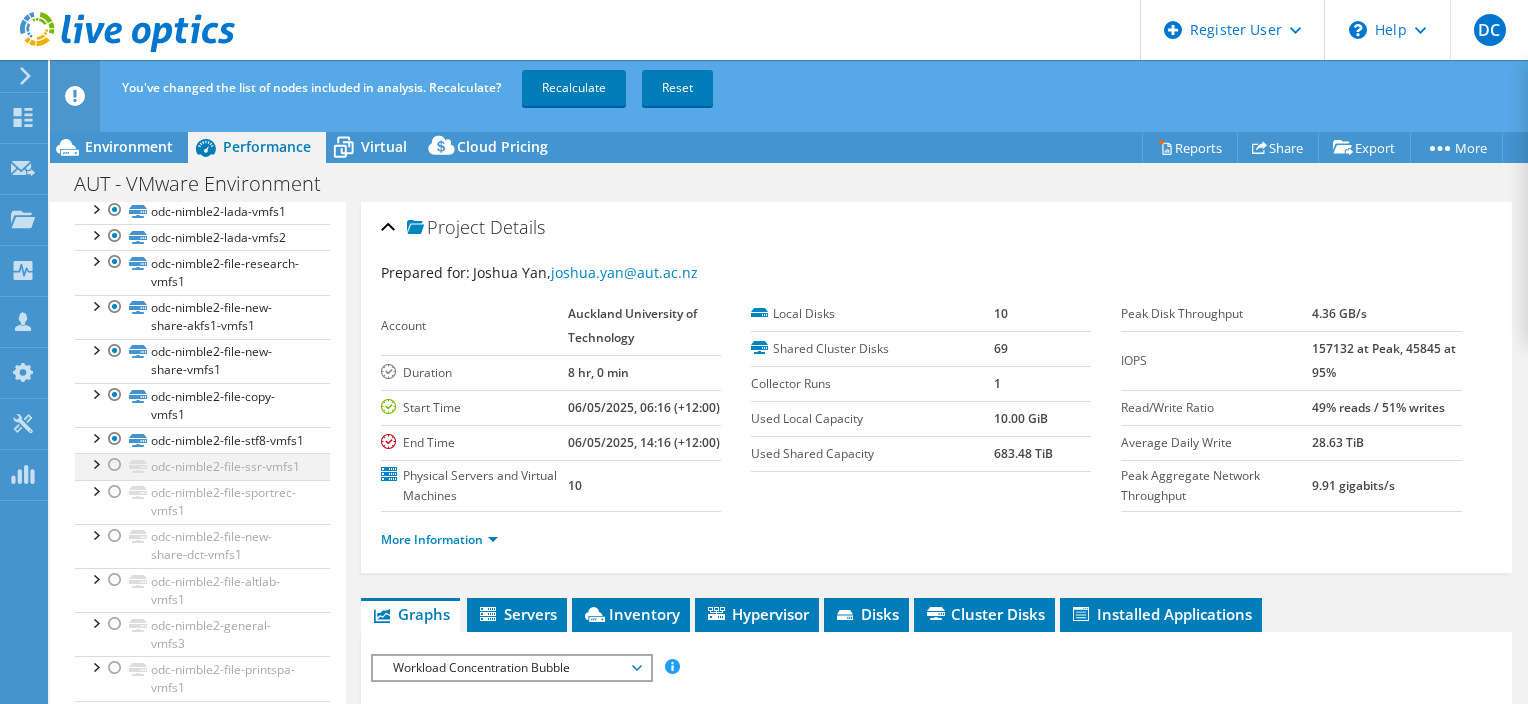 click at bounding box center [115, 465] 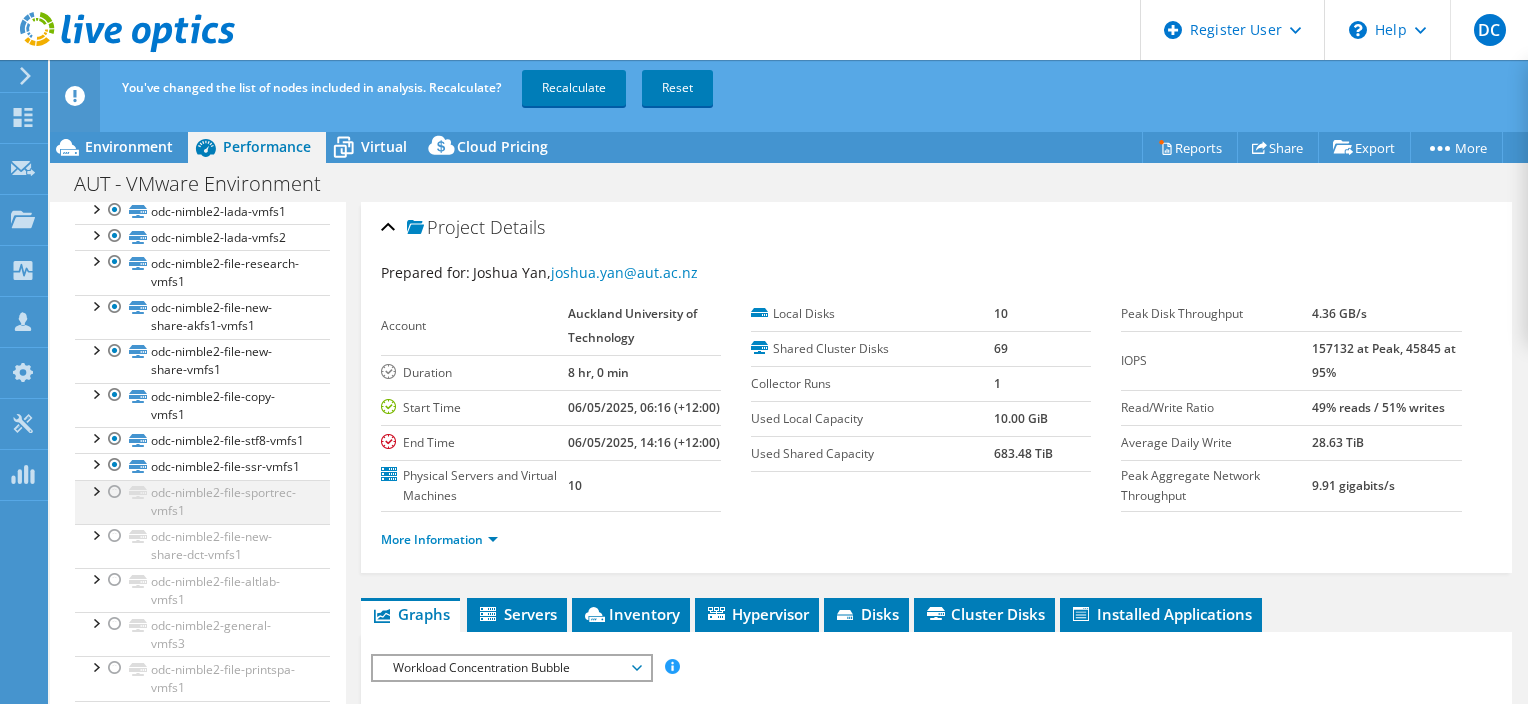 click at bounding box center [115, 492] 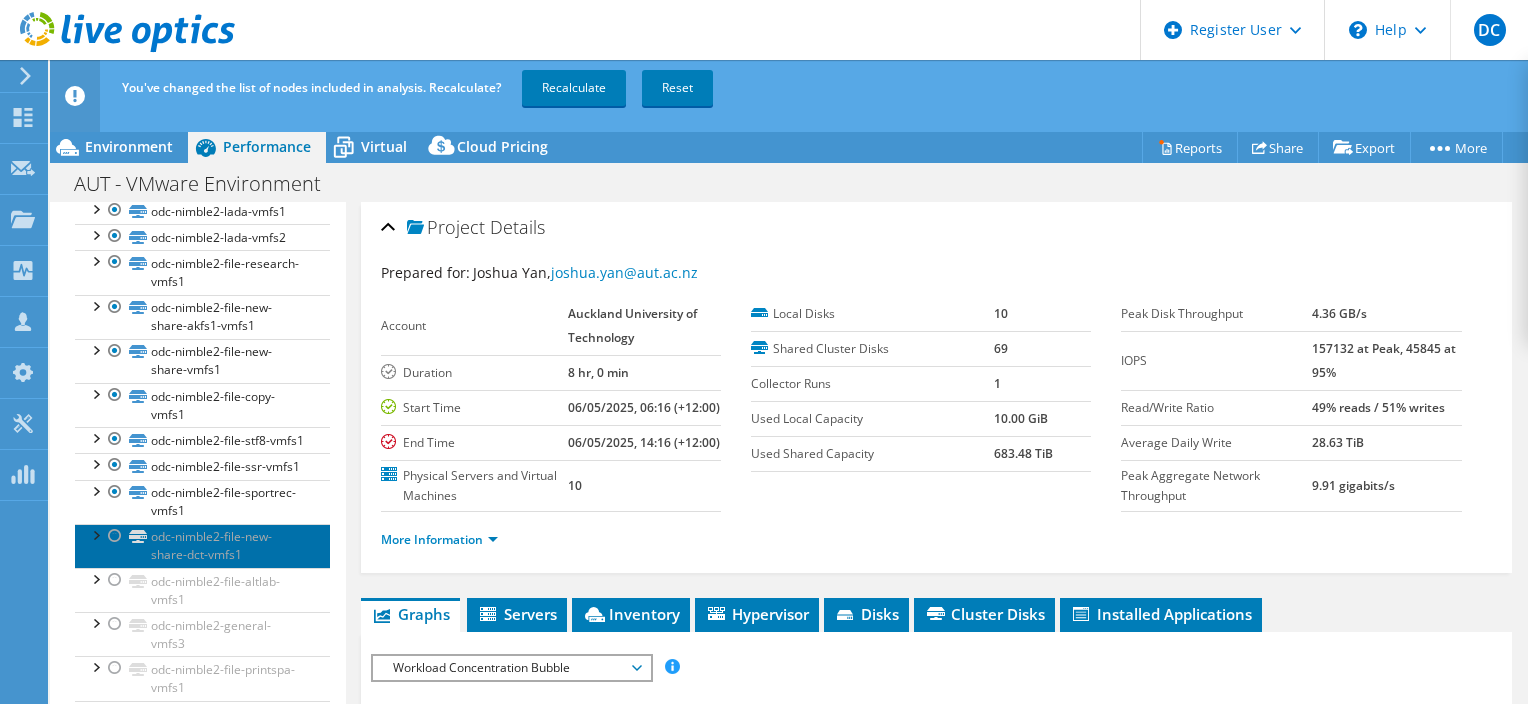 click on "odc-nimble2-file-new-share-dct-vmfs1" at bounding box center [202, 546] 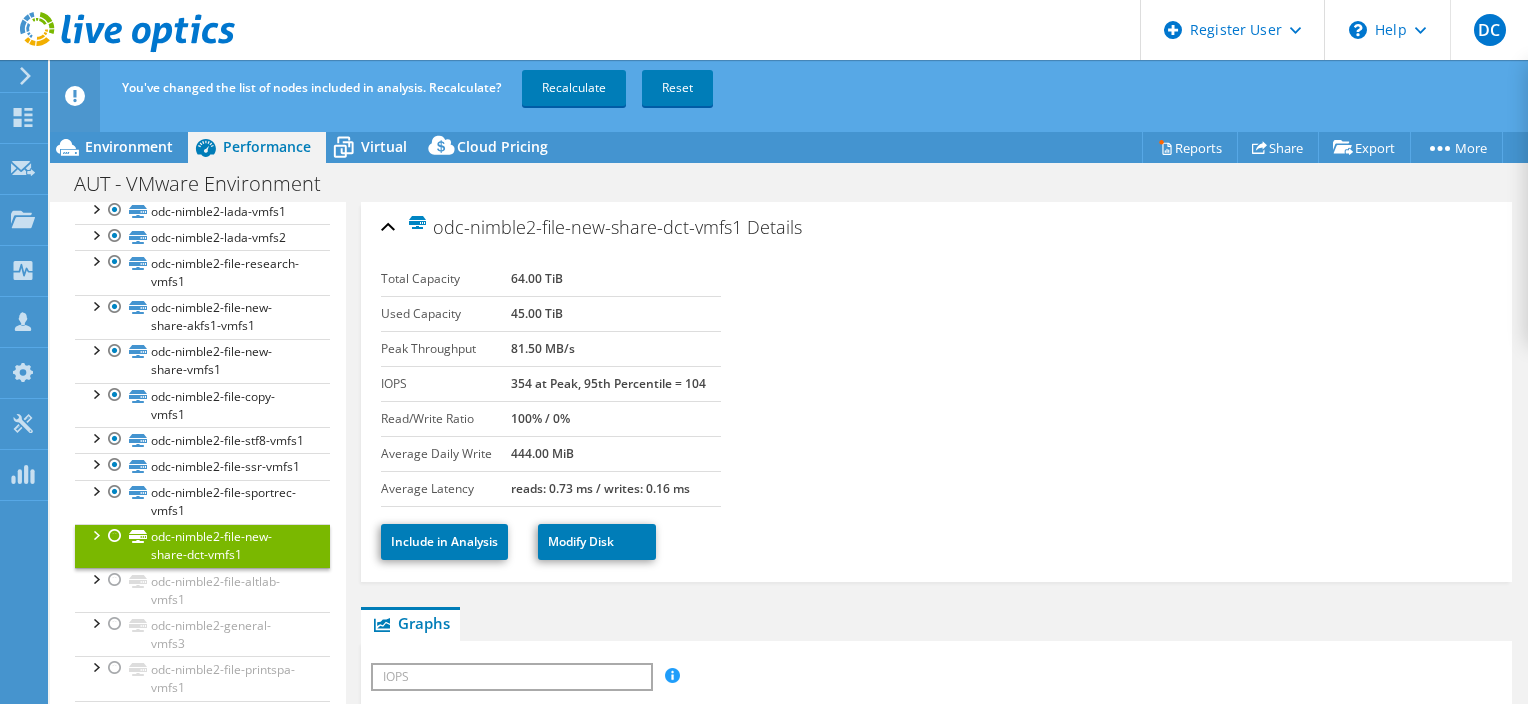 click at bounding box center (115, 536) 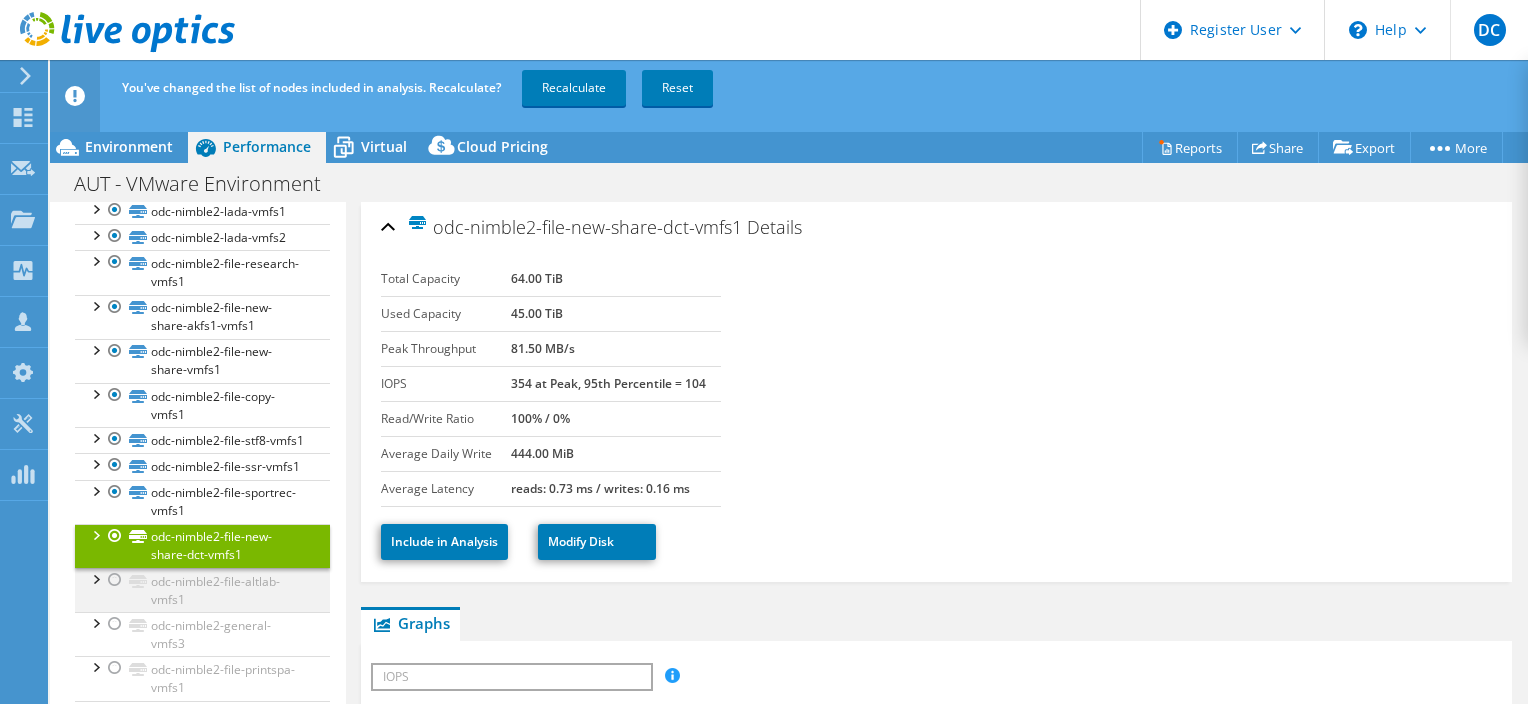 click at bounding box center (115, 580) 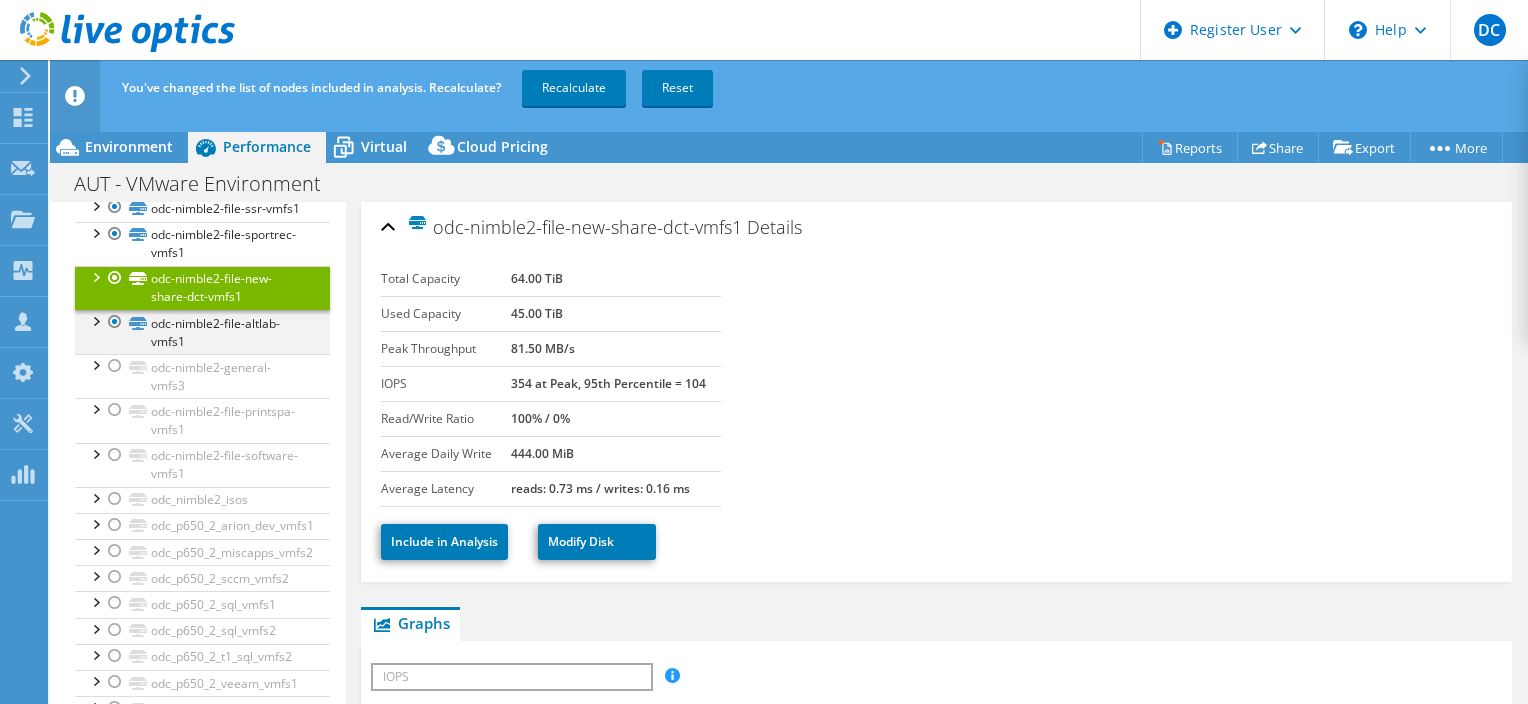 scroll, scrollTop: 1346, scrollLeft: 0, axis: vertical 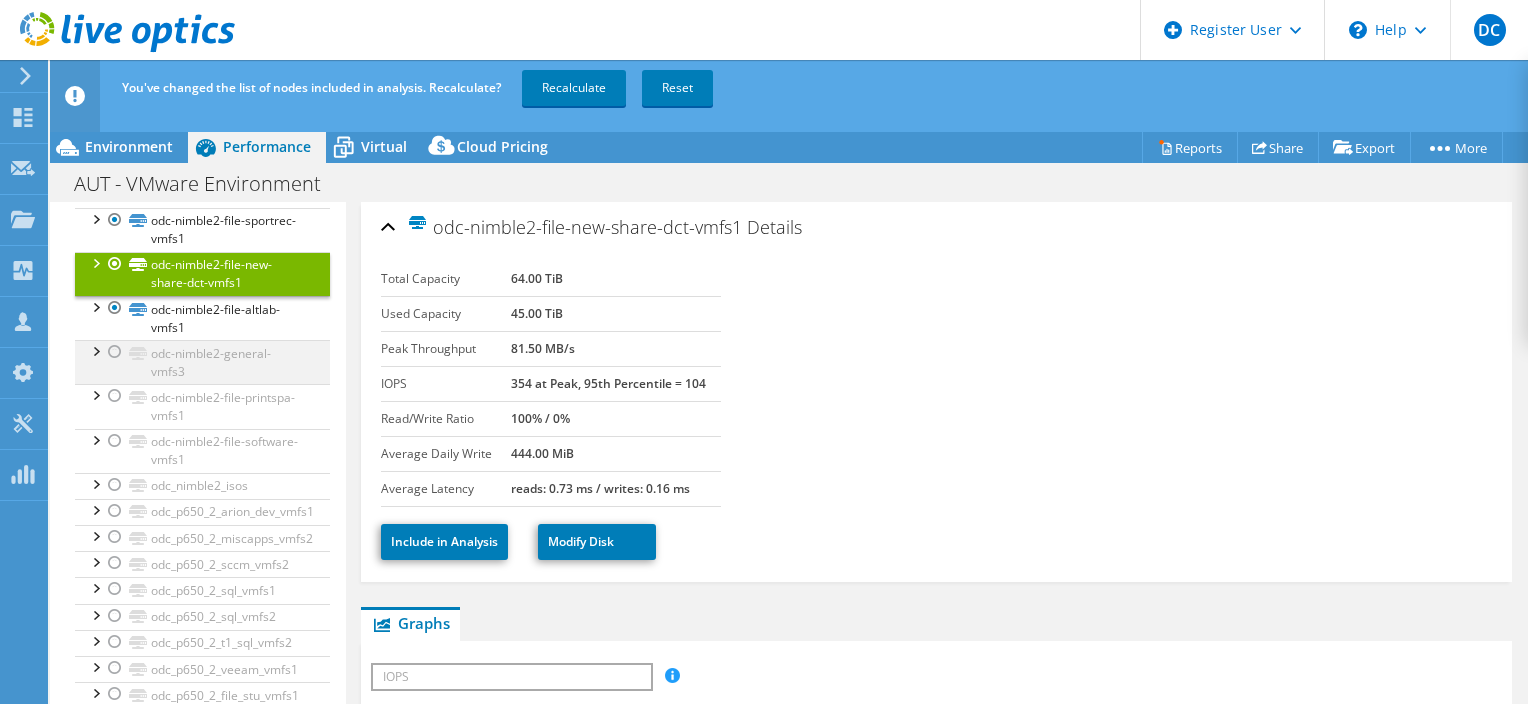 click at bounding box center [115, 352] 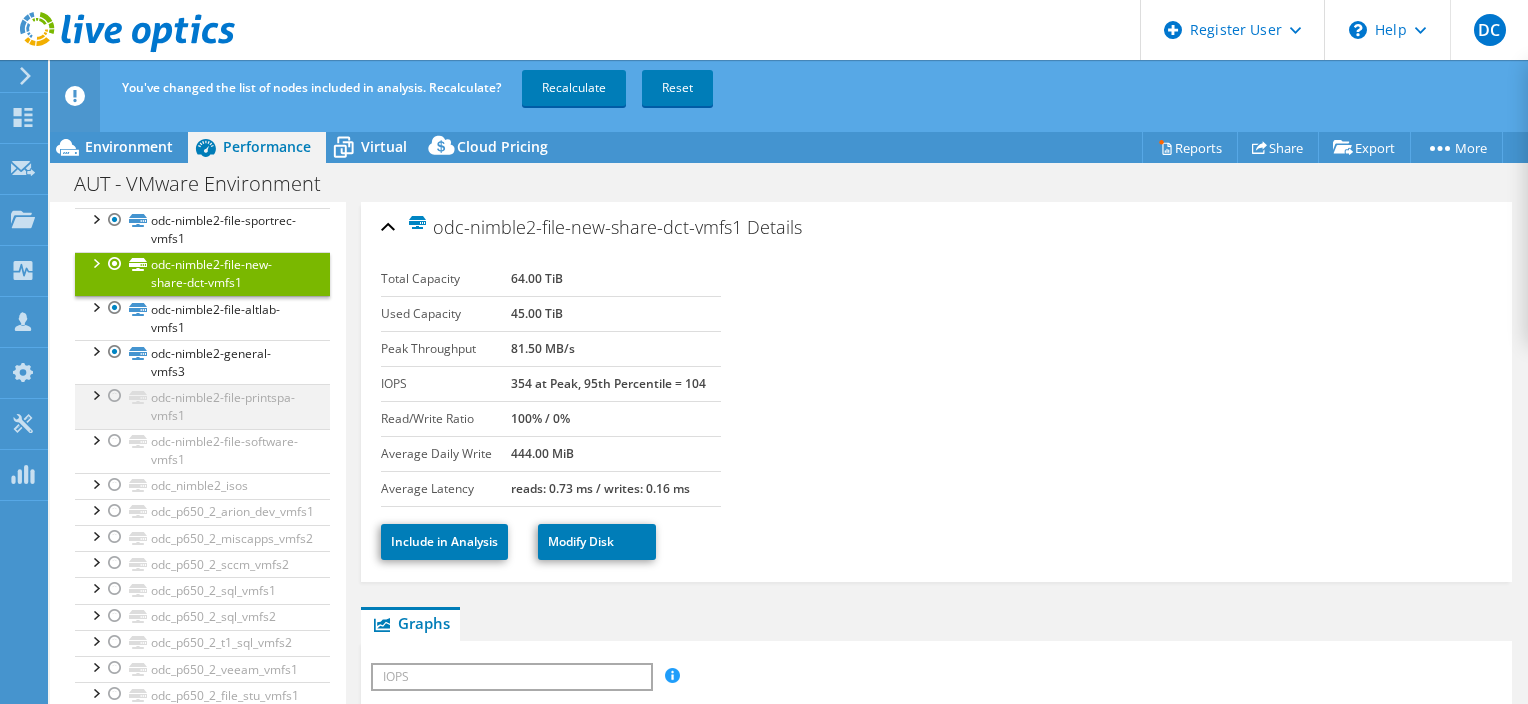 click at bounding box center [115, 396] 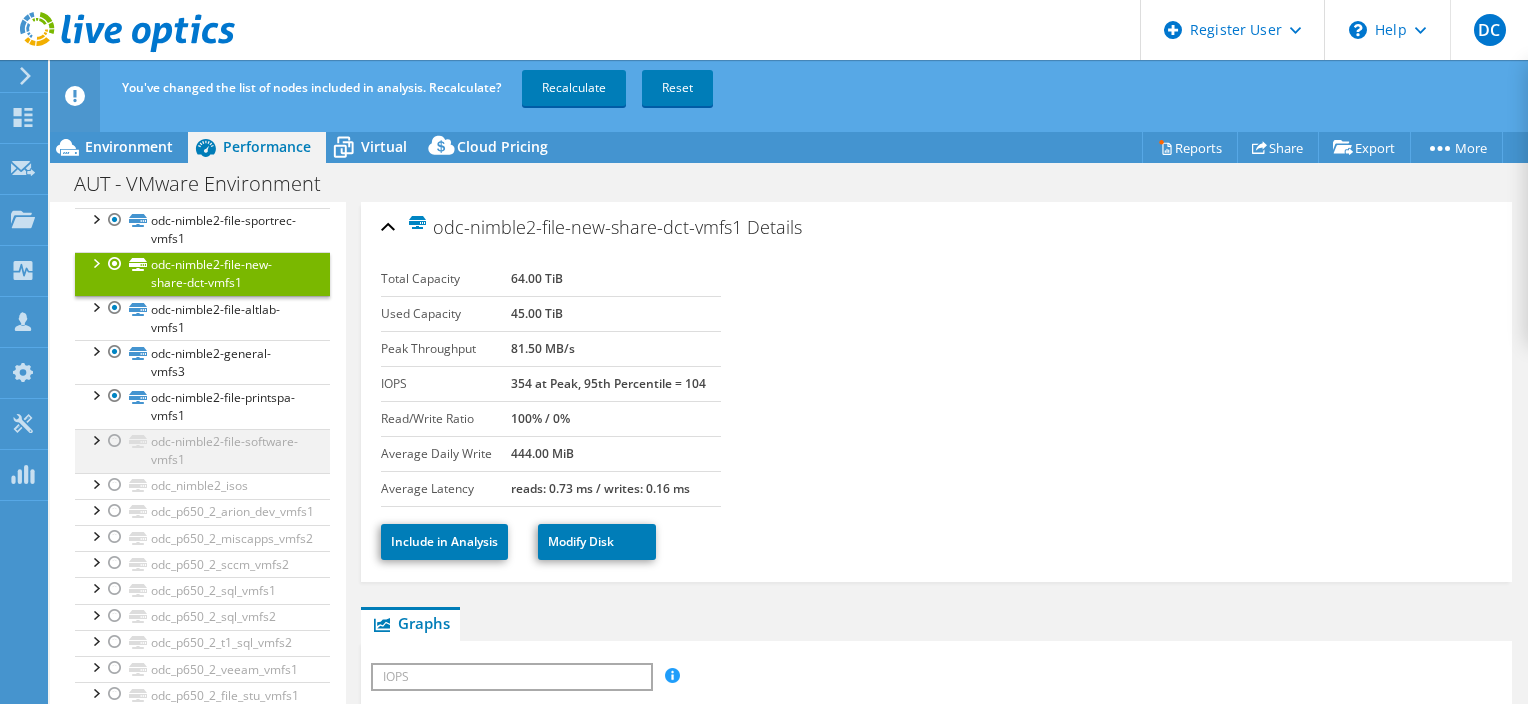 click at bounding box center (115, 441) 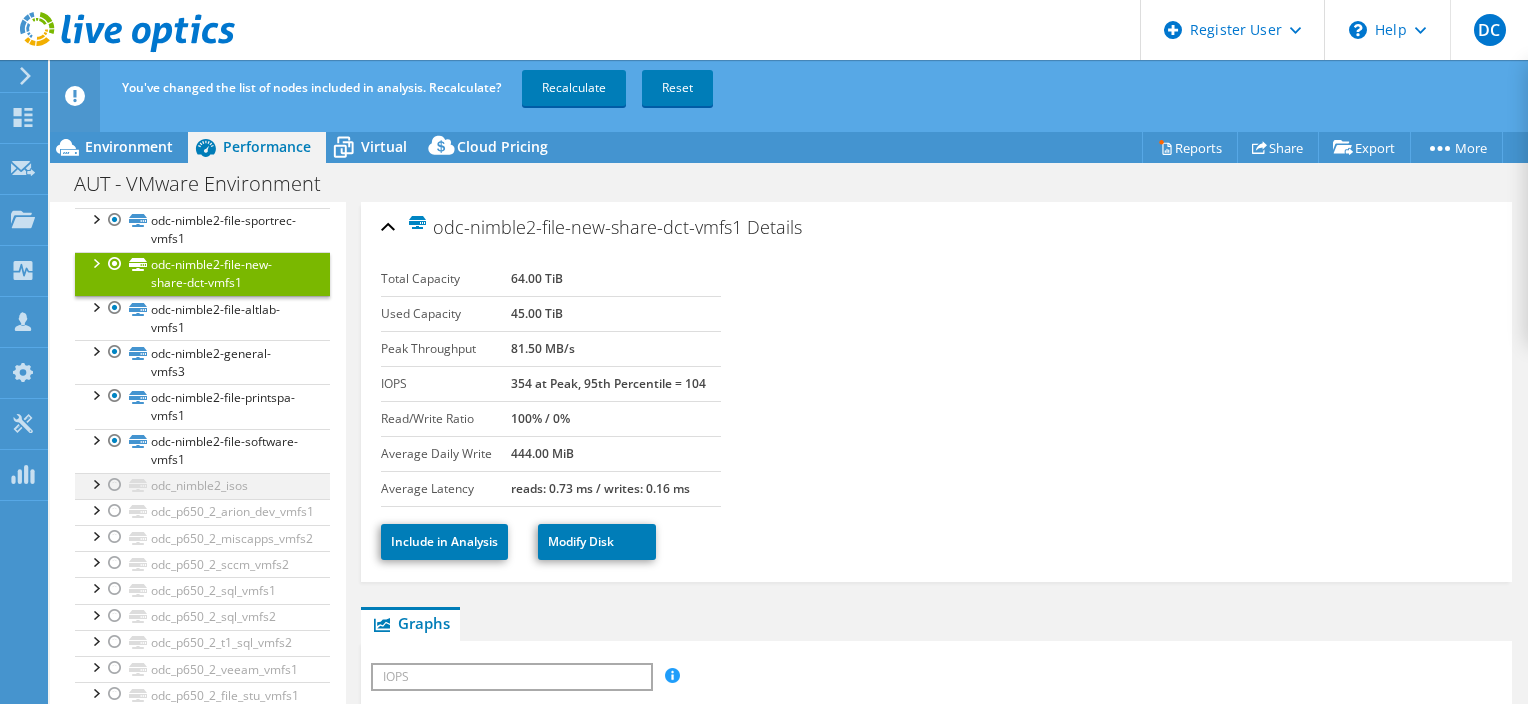 click at bounding box center (115, 485) 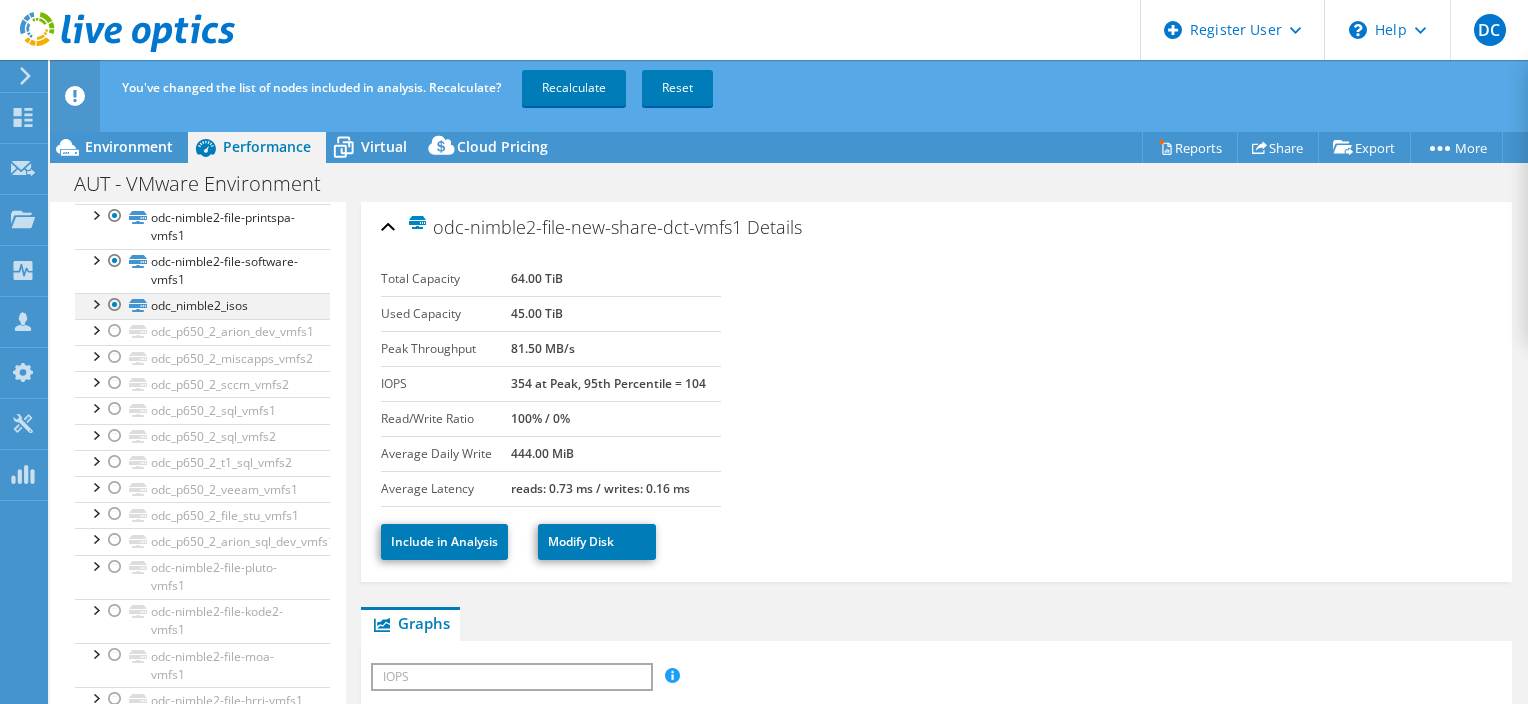 scroll, scrollTop: 1634, scrollLeft: 0, axis: vertical 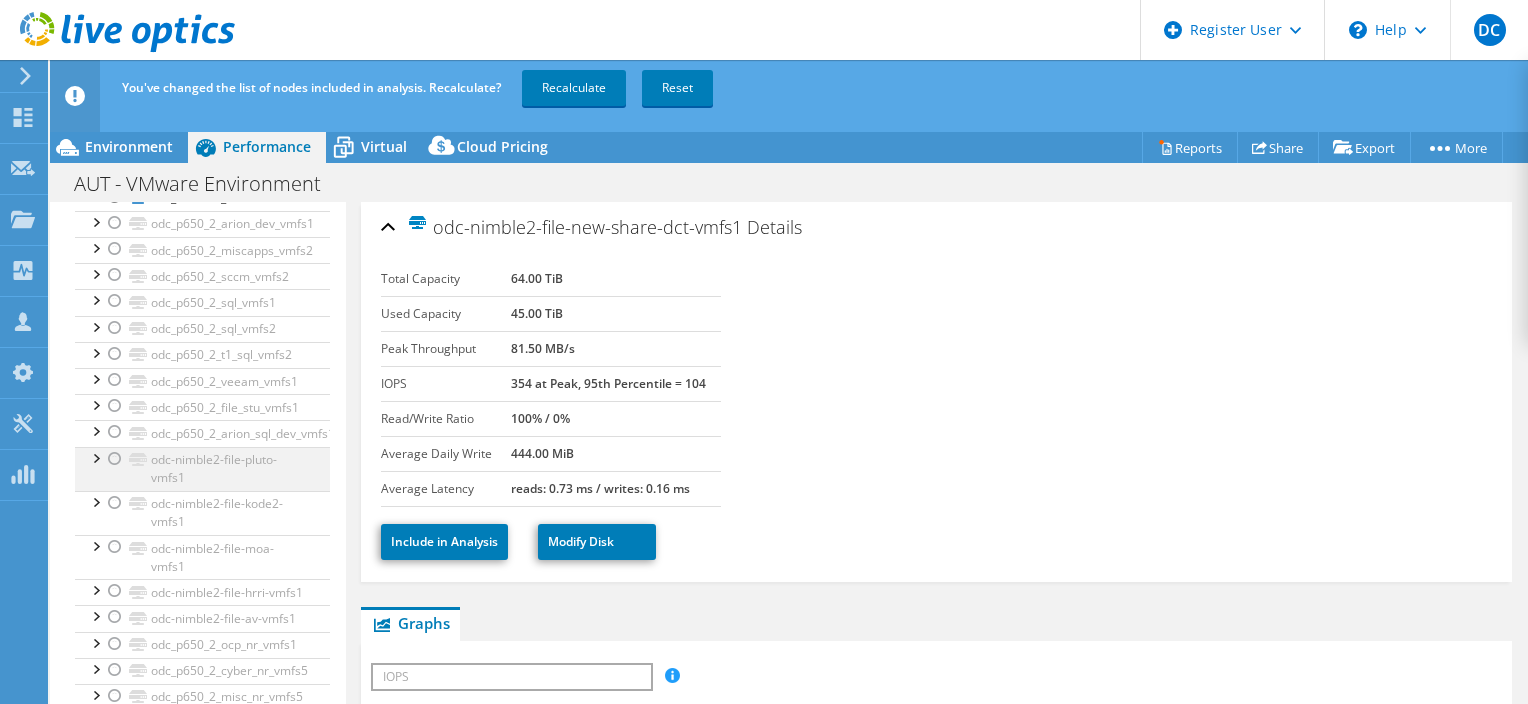 click at bounding box center (115, 459) 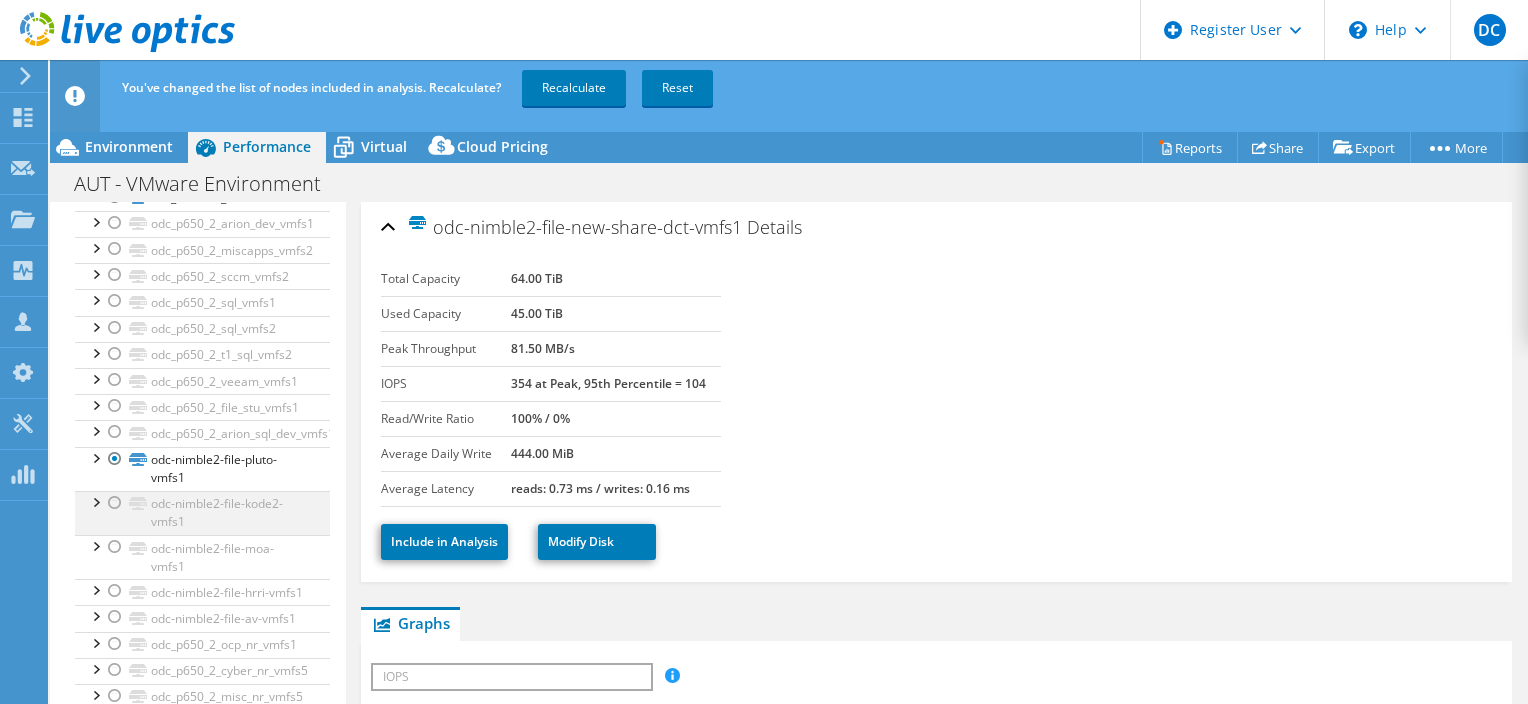 click at bounding box center [115, 503] 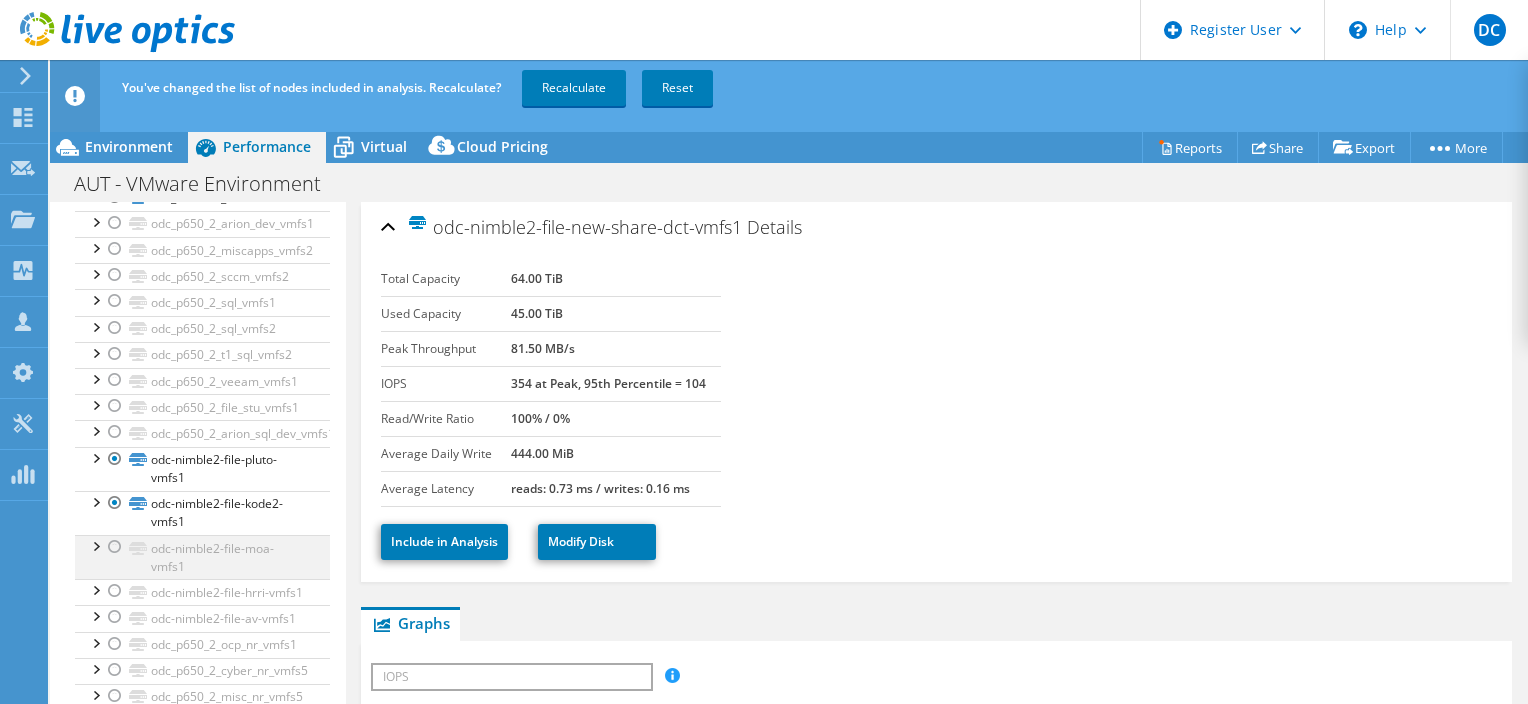 click at bounding box center [115, 547] 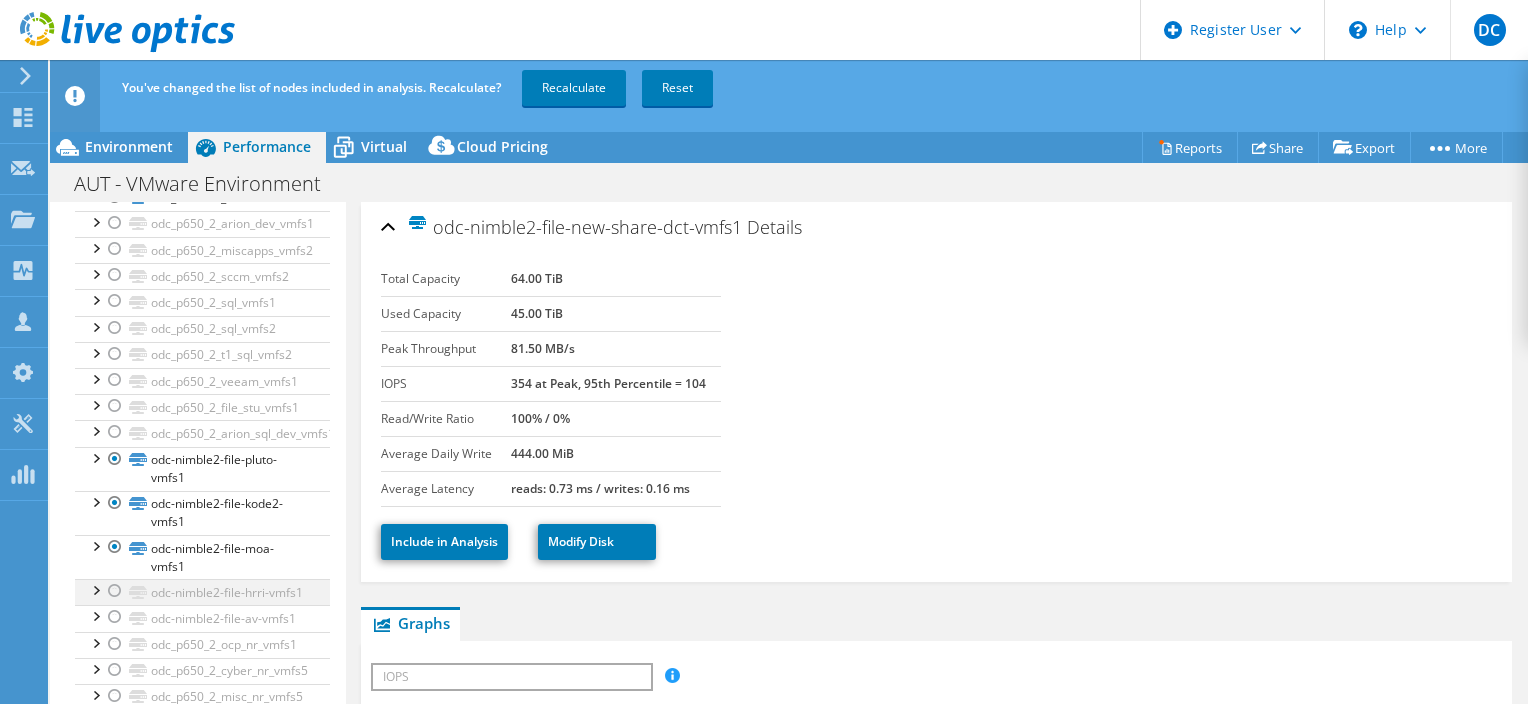 click at bounding box center (115, 591) 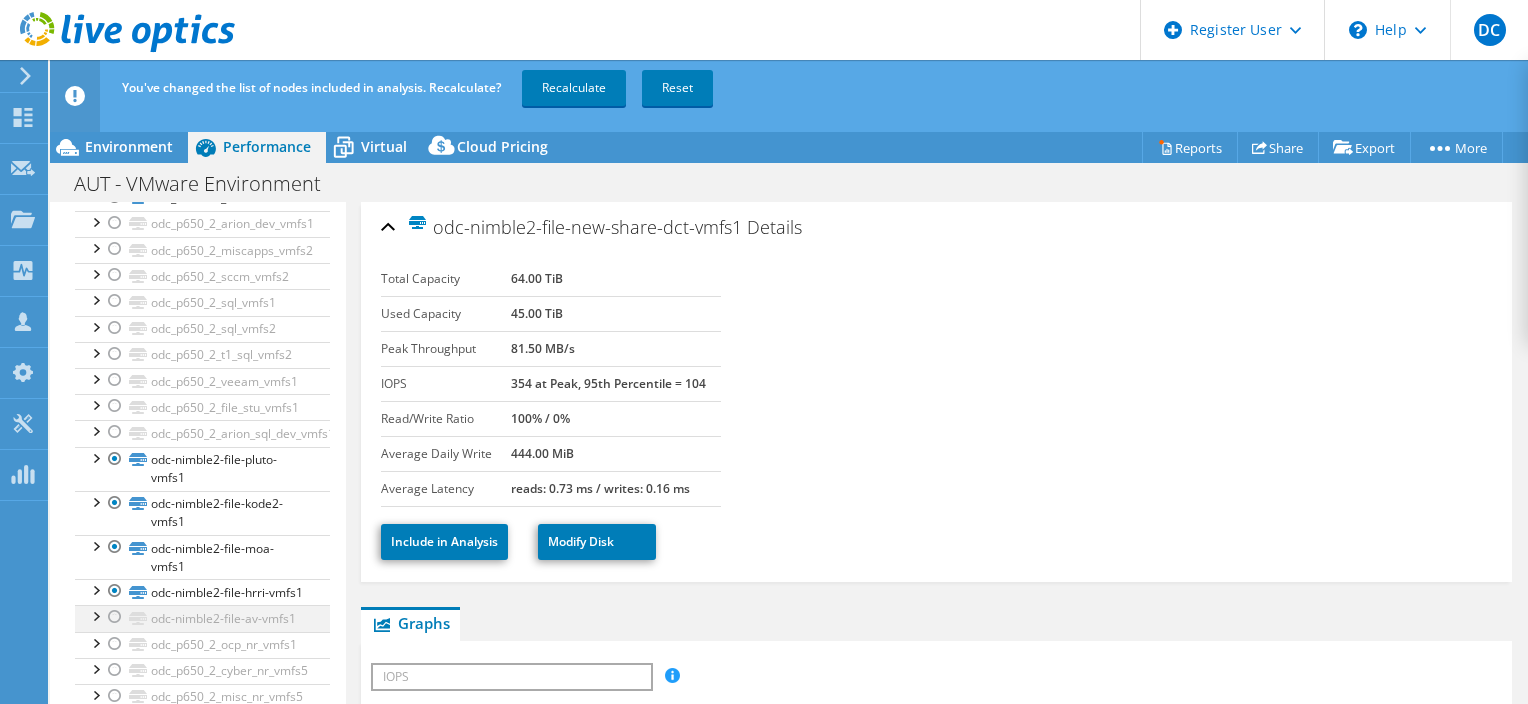 click at bounding box center [115, 617] 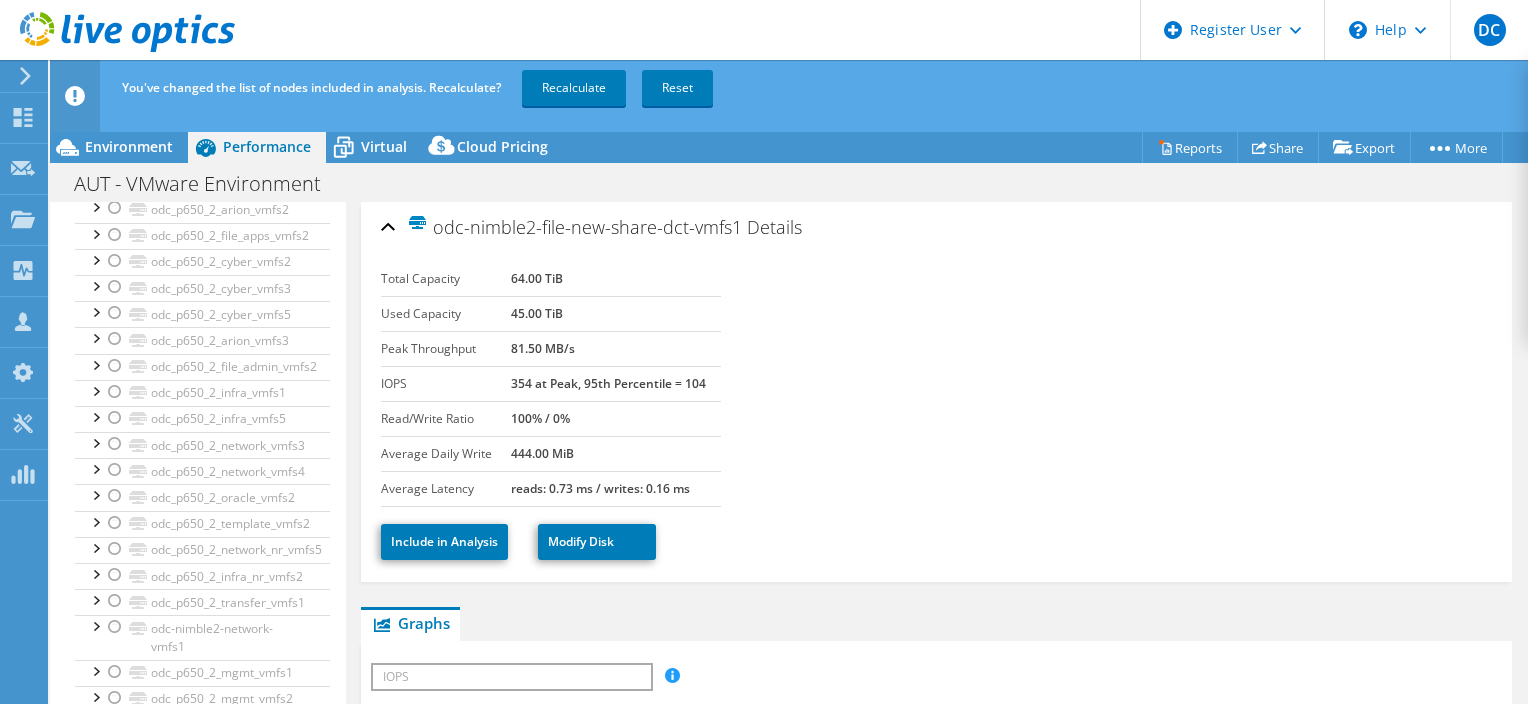 scroll, scrollTop: 2385, scrollLeft: 0, axis: vertical 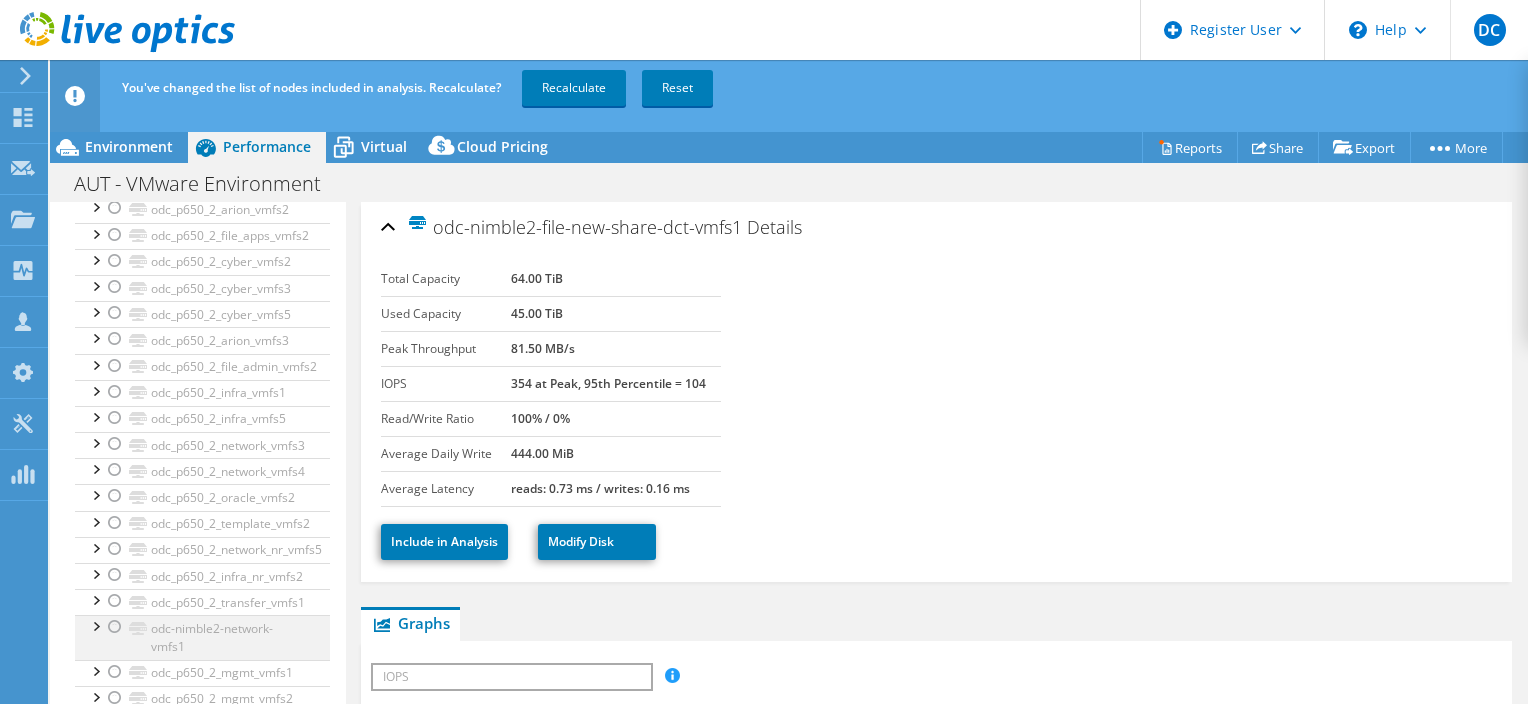 click at bounding box center [115, 627] 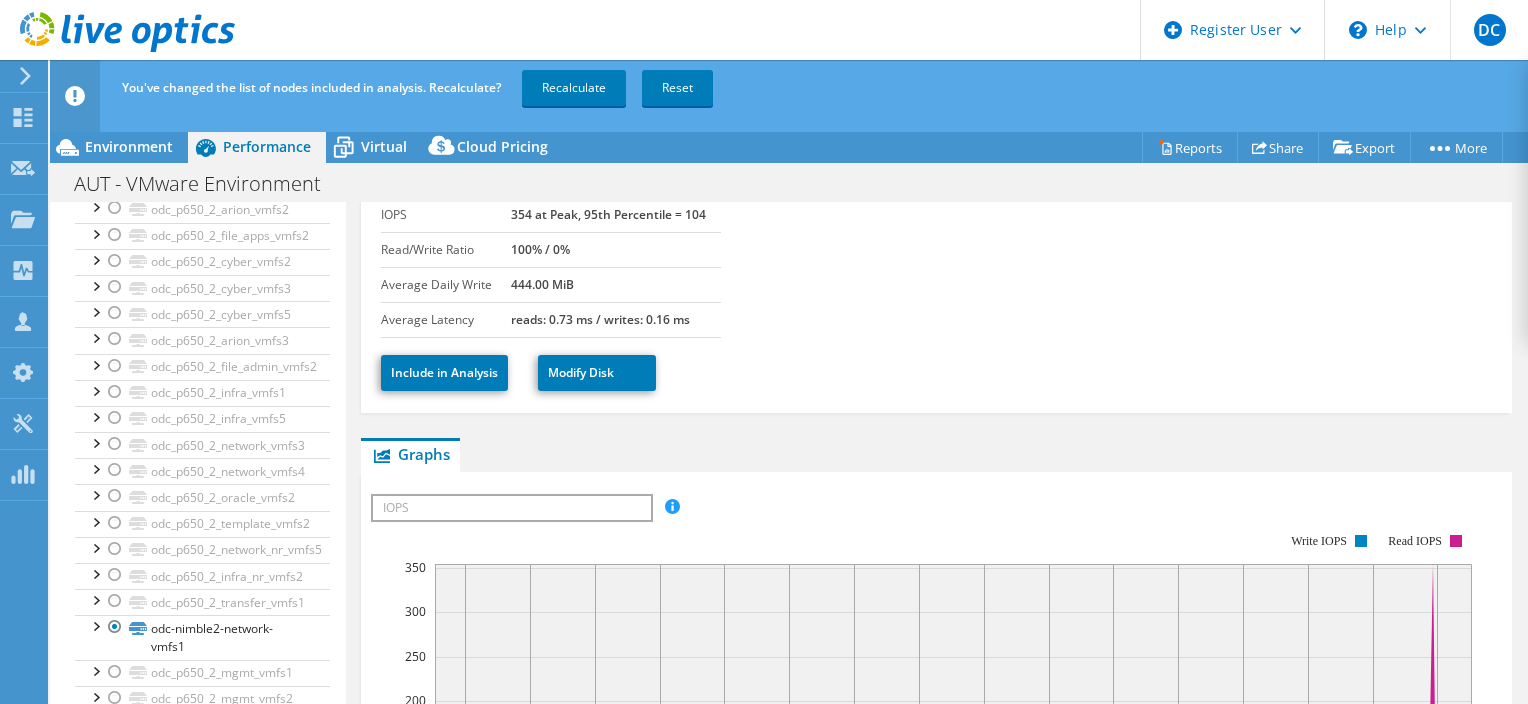 scroll, scrollTop: 98, scrollLeft: 0, axis: vertical 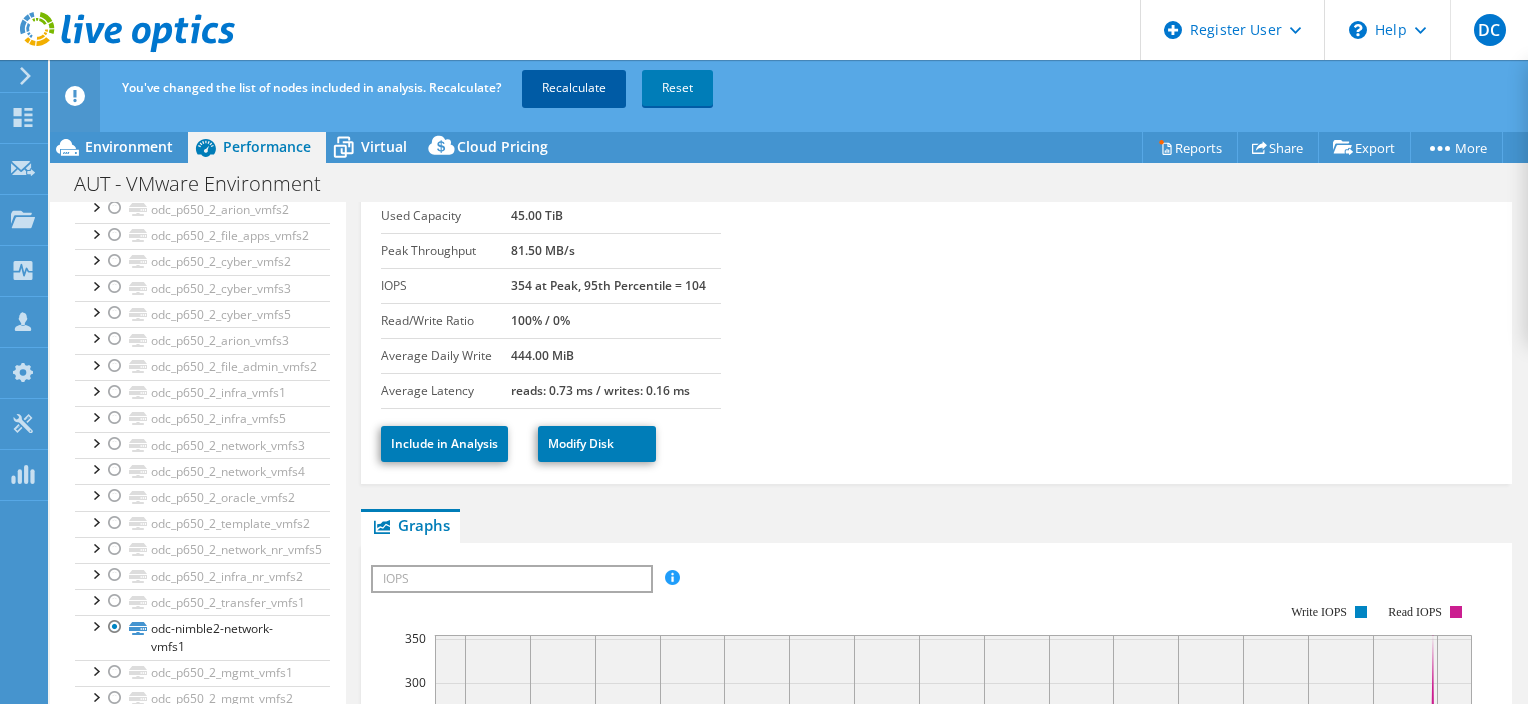 click on "Recalculate" at bounding box center [574, 88] 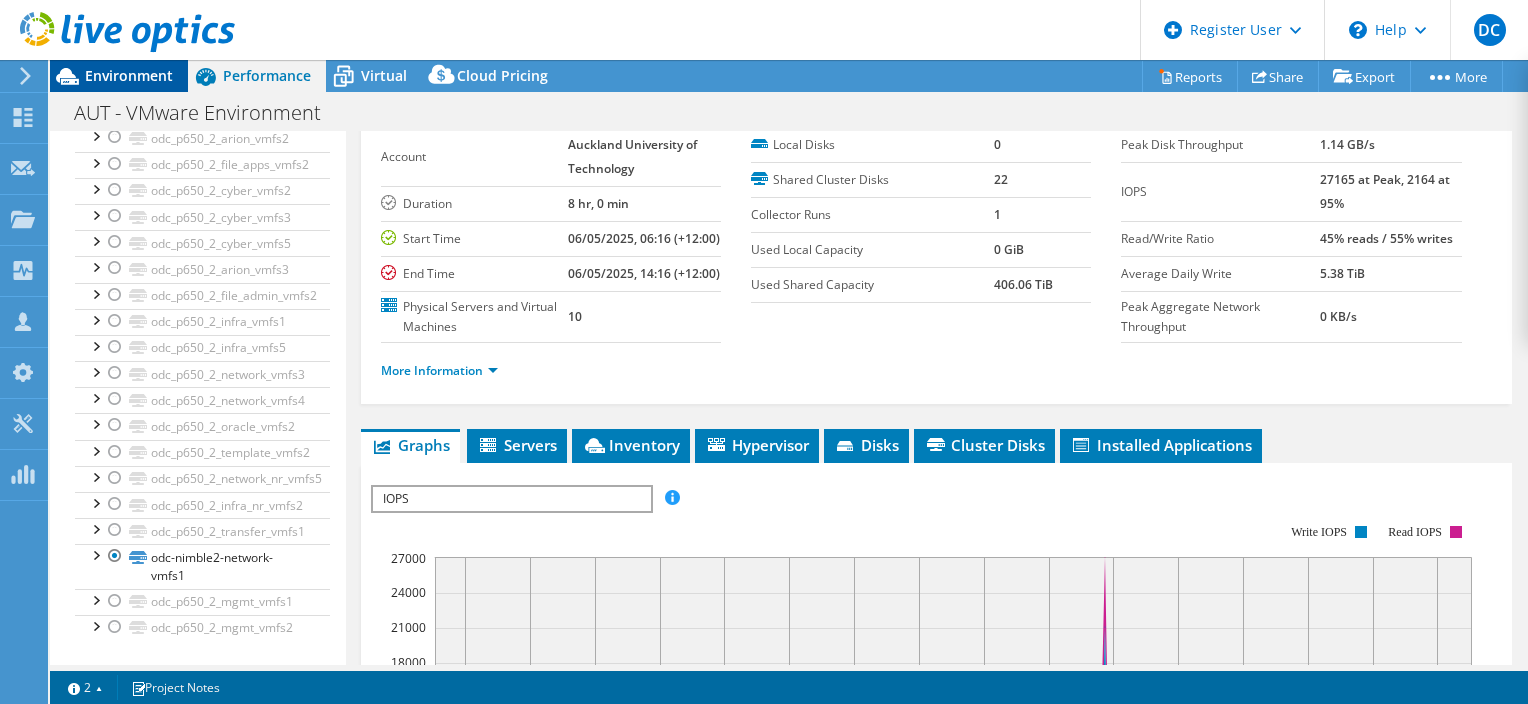 click on "Environment" at bounding box center [129, 75] 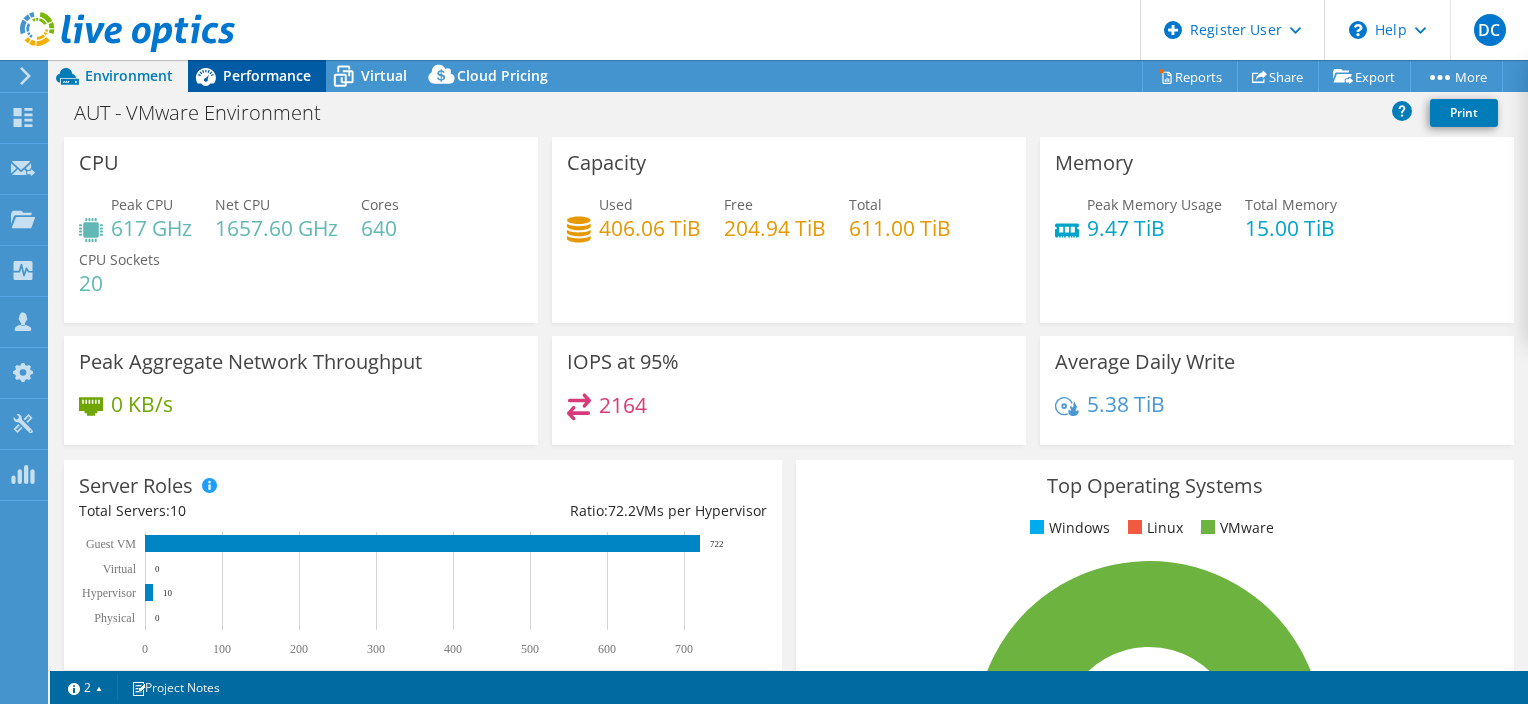 click on "Performance" at bounding box center [267, 75] 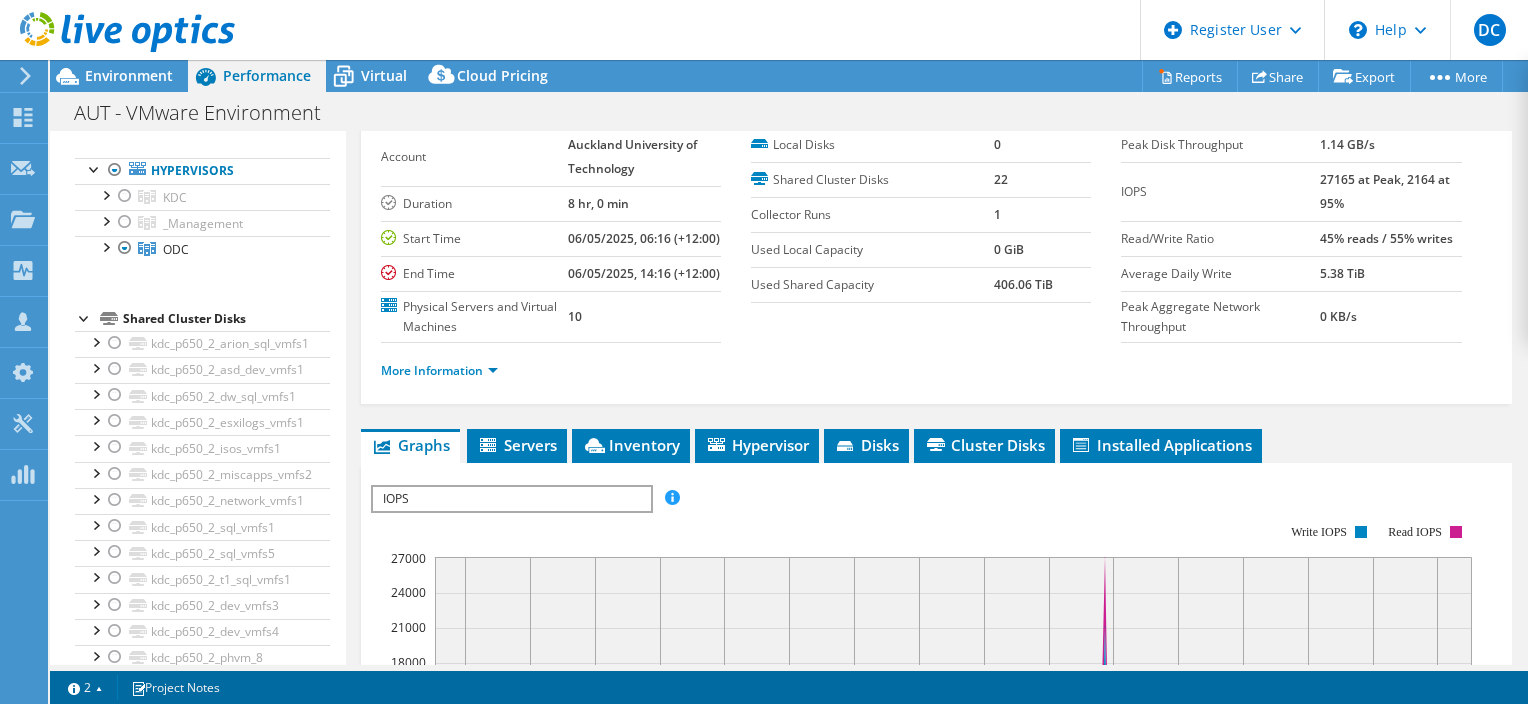scroll, scrollTop: 0, scrollLeft: 0, axis: both 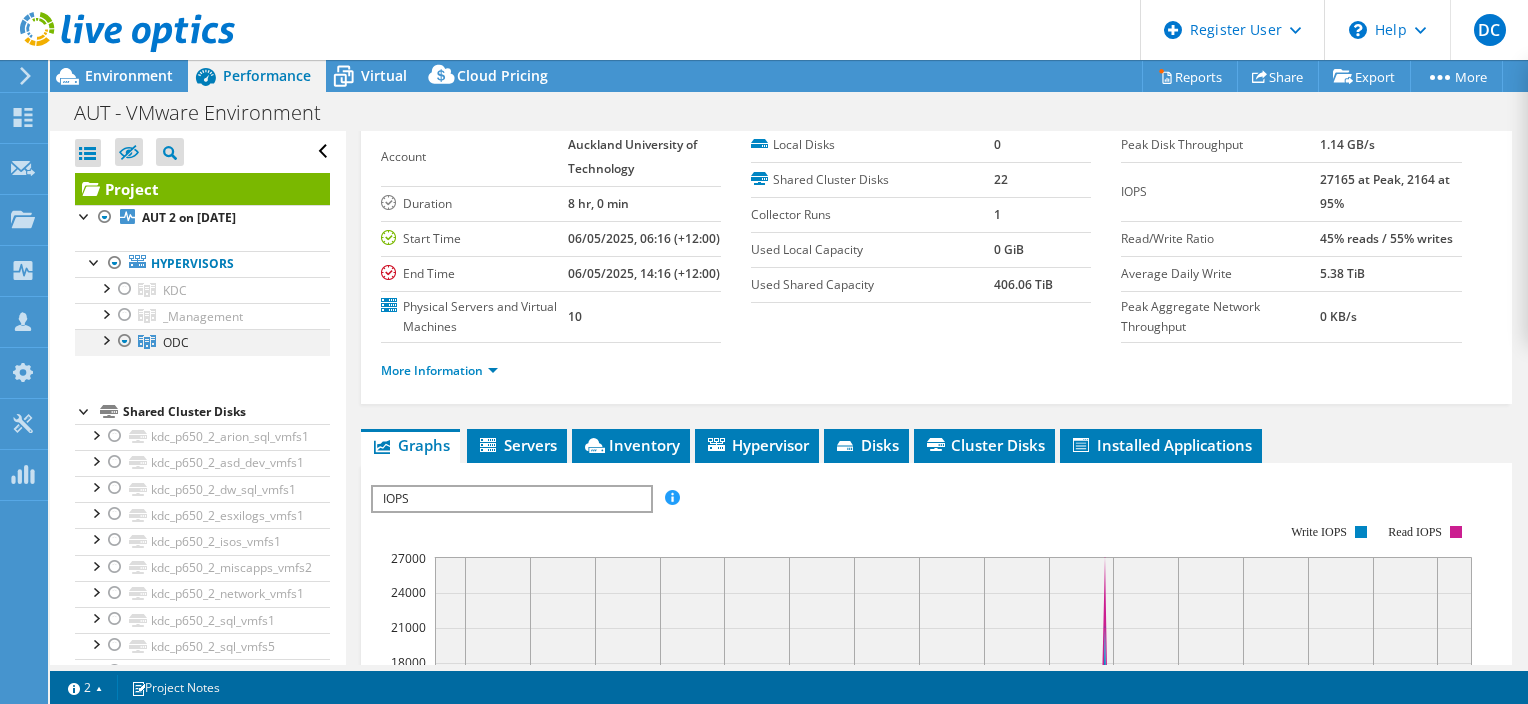 click at bounding box center (125, 341) 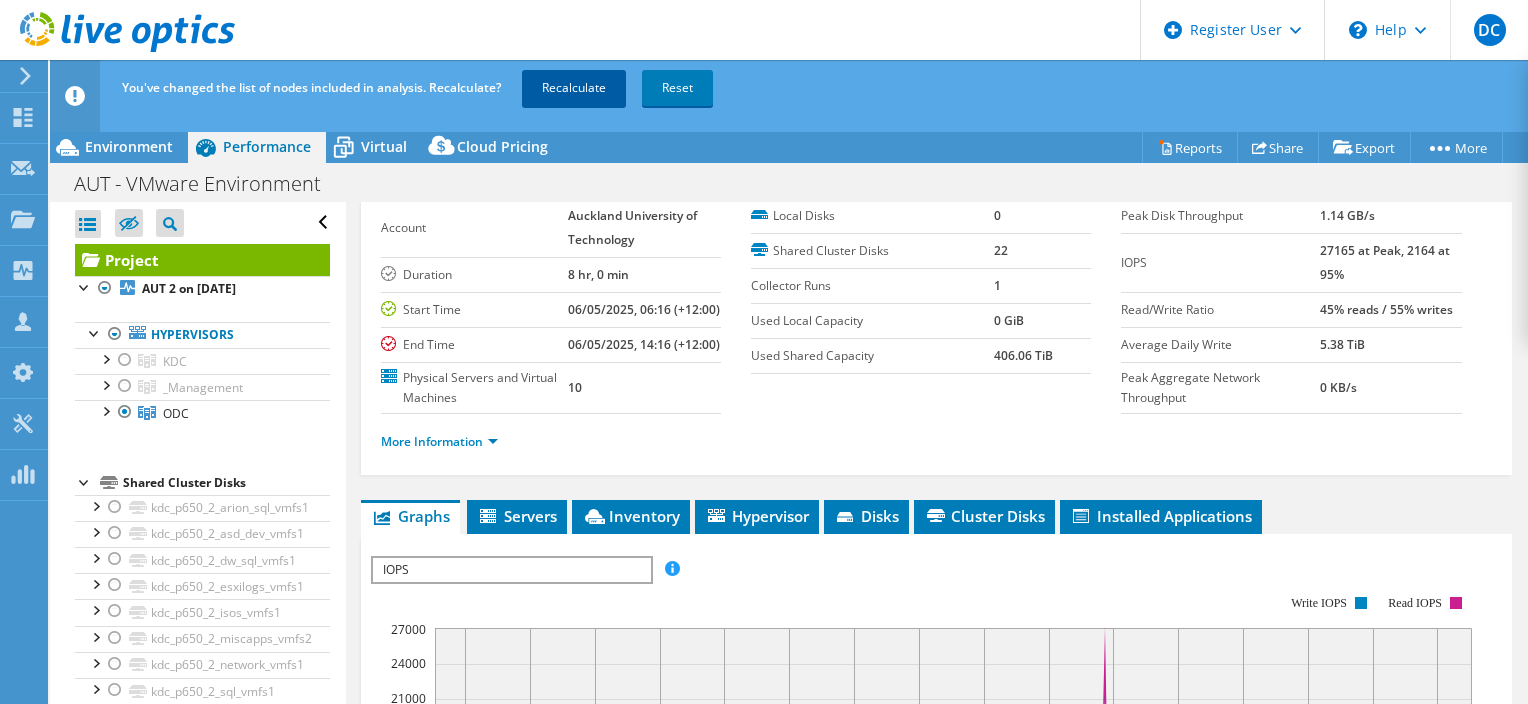 click on "Recalculate" at bounding box center (574, 88) 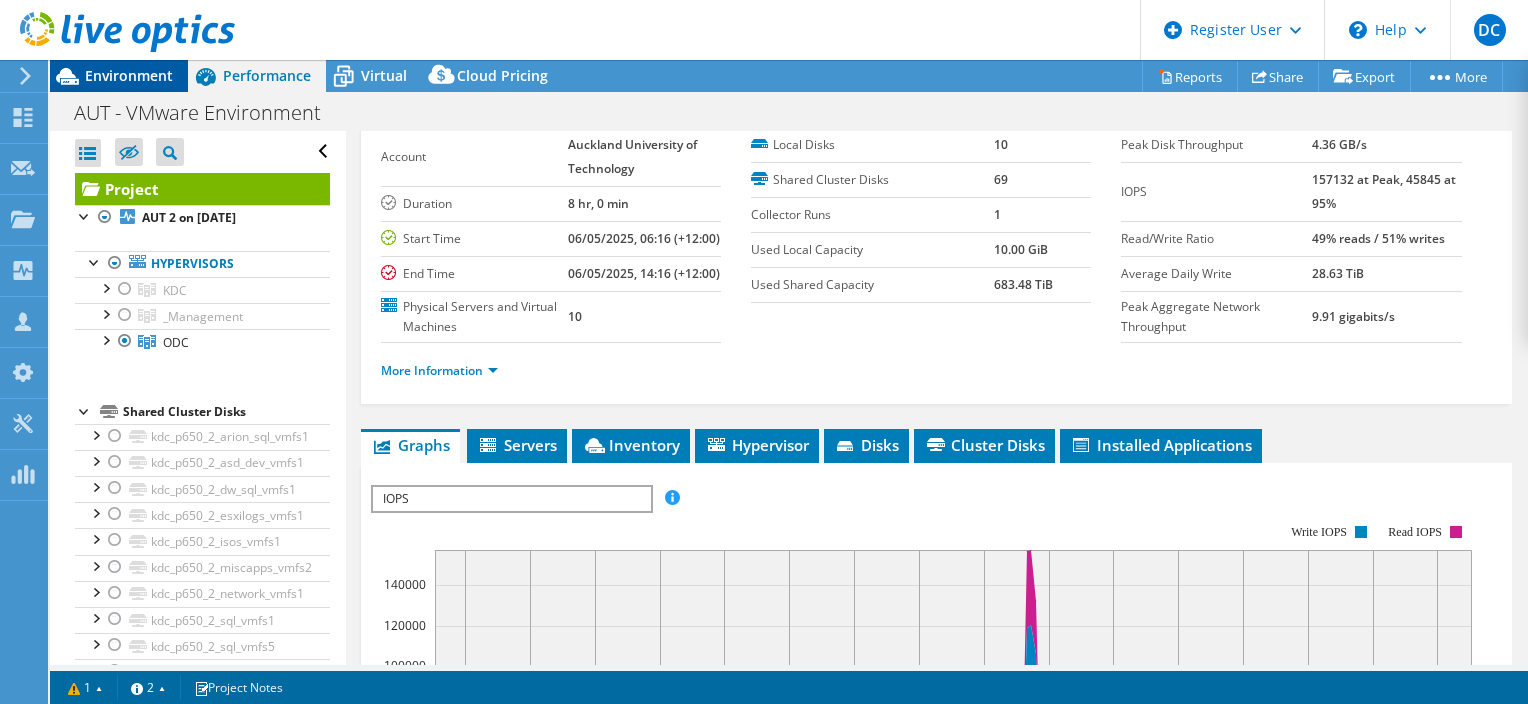 click on "Environment" at bounding box center [129, 75] 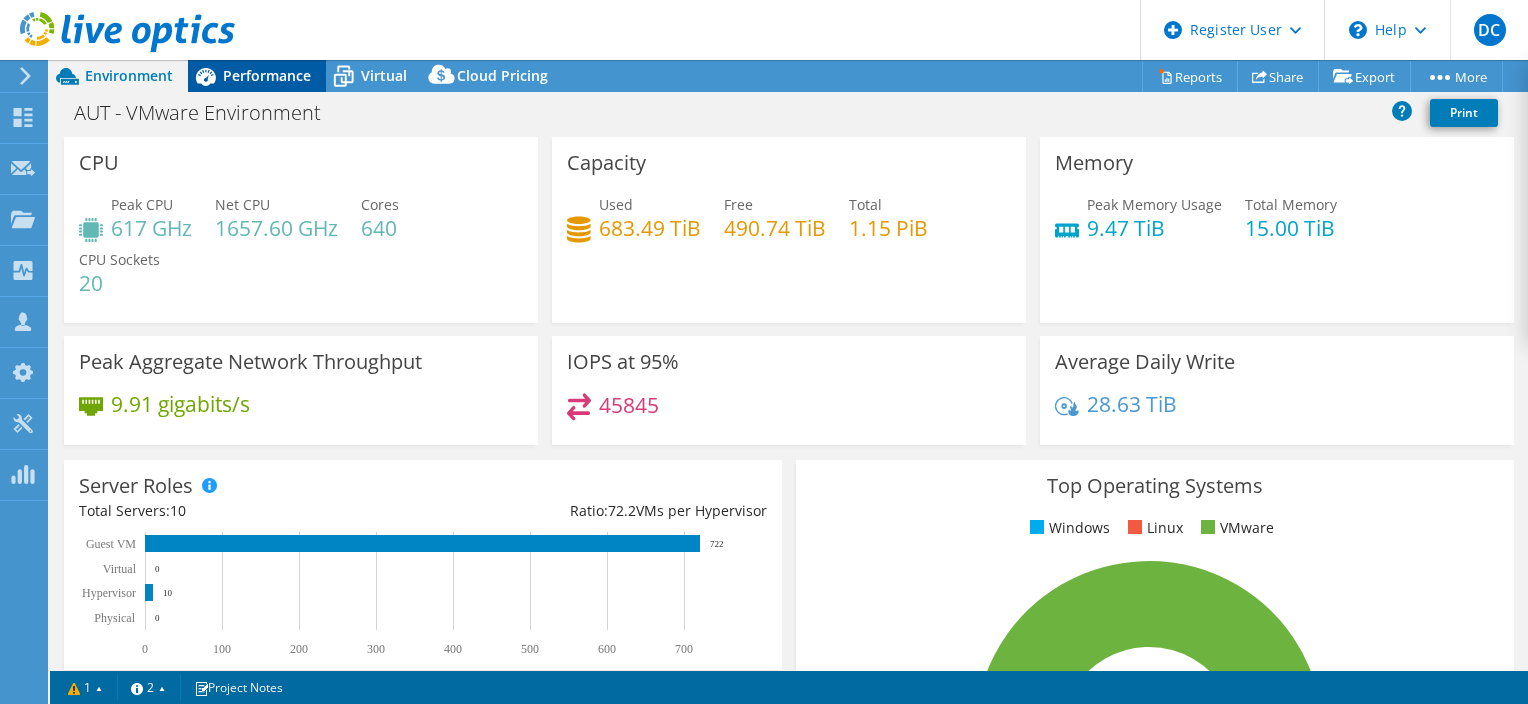 click on "Performance" at bounding box center [257, 76] 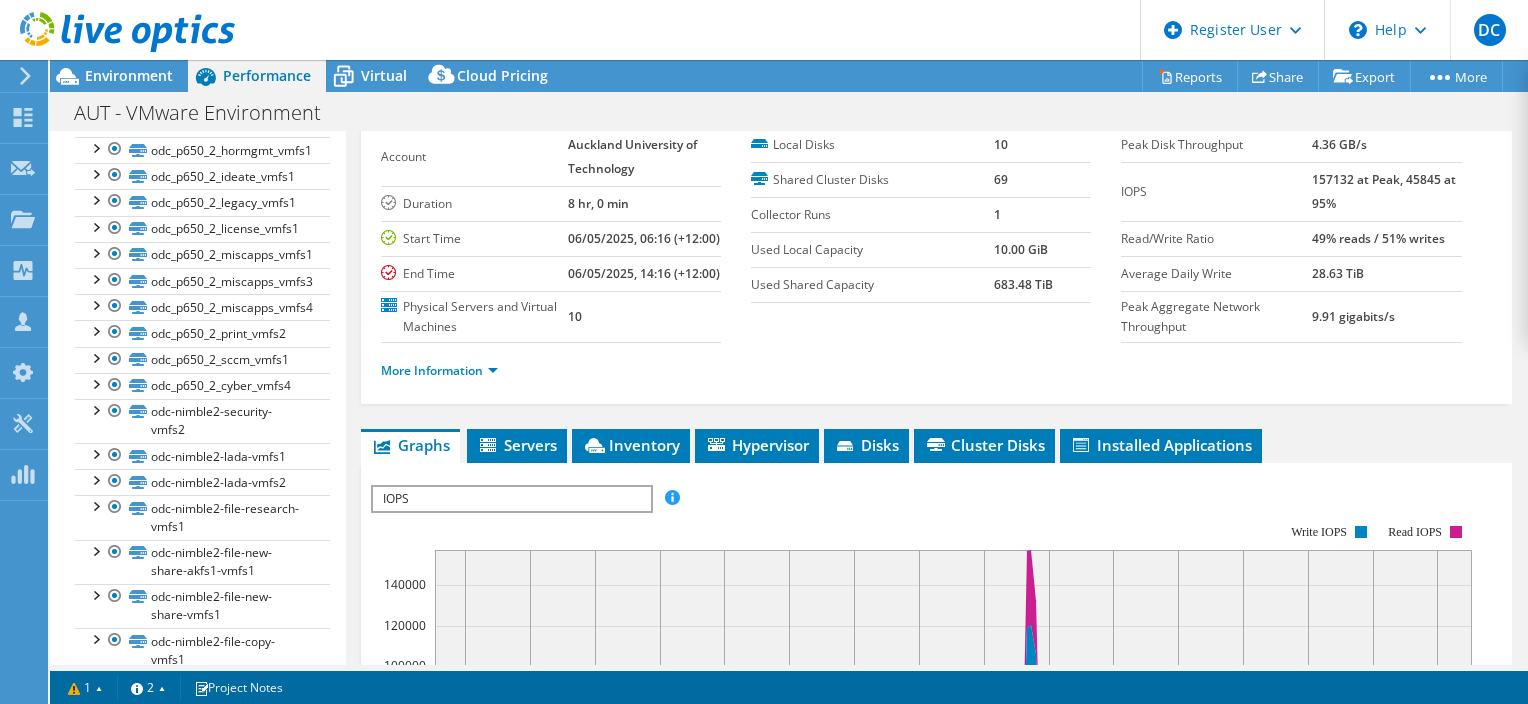 scroll, scrollTop: 760, scrollLeft: 0, axis: vertical 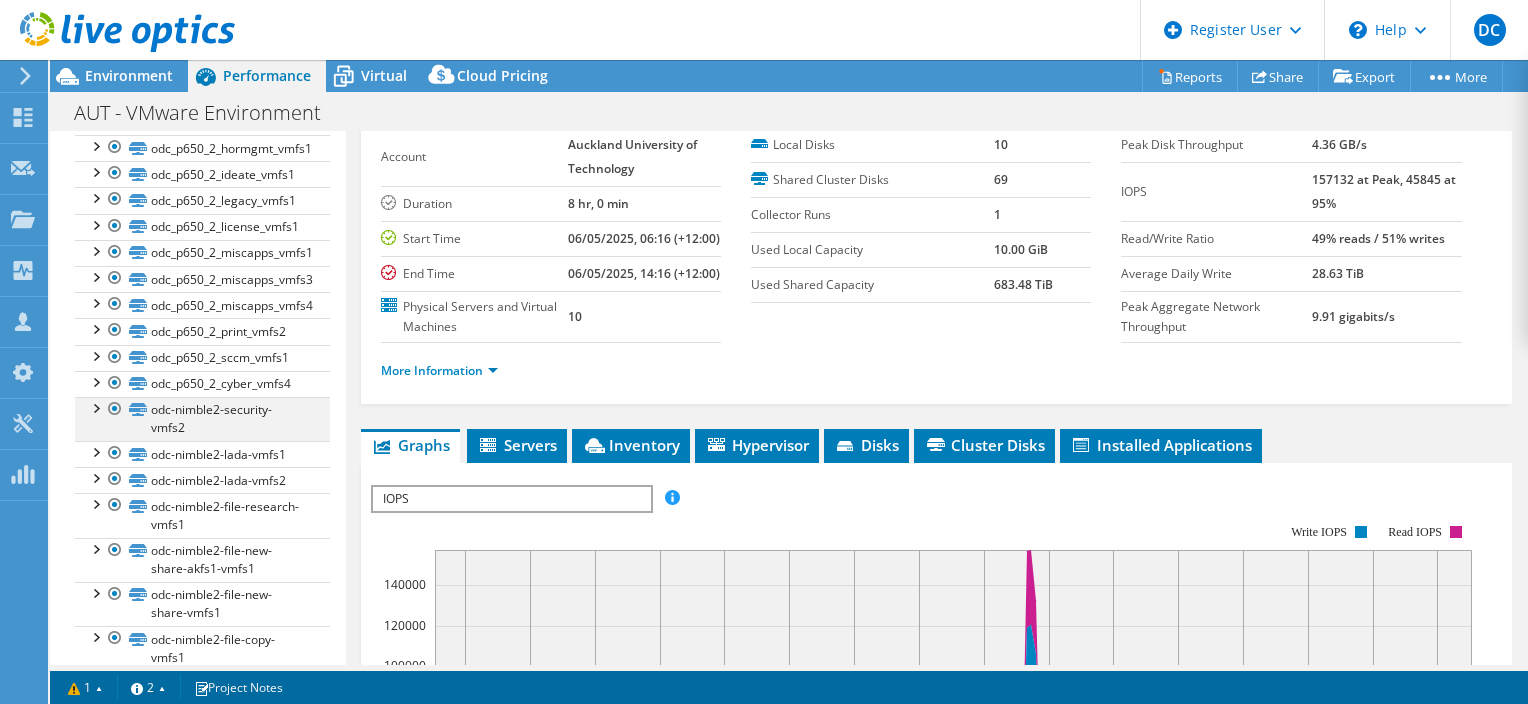 click at bounding box center (115, 409) 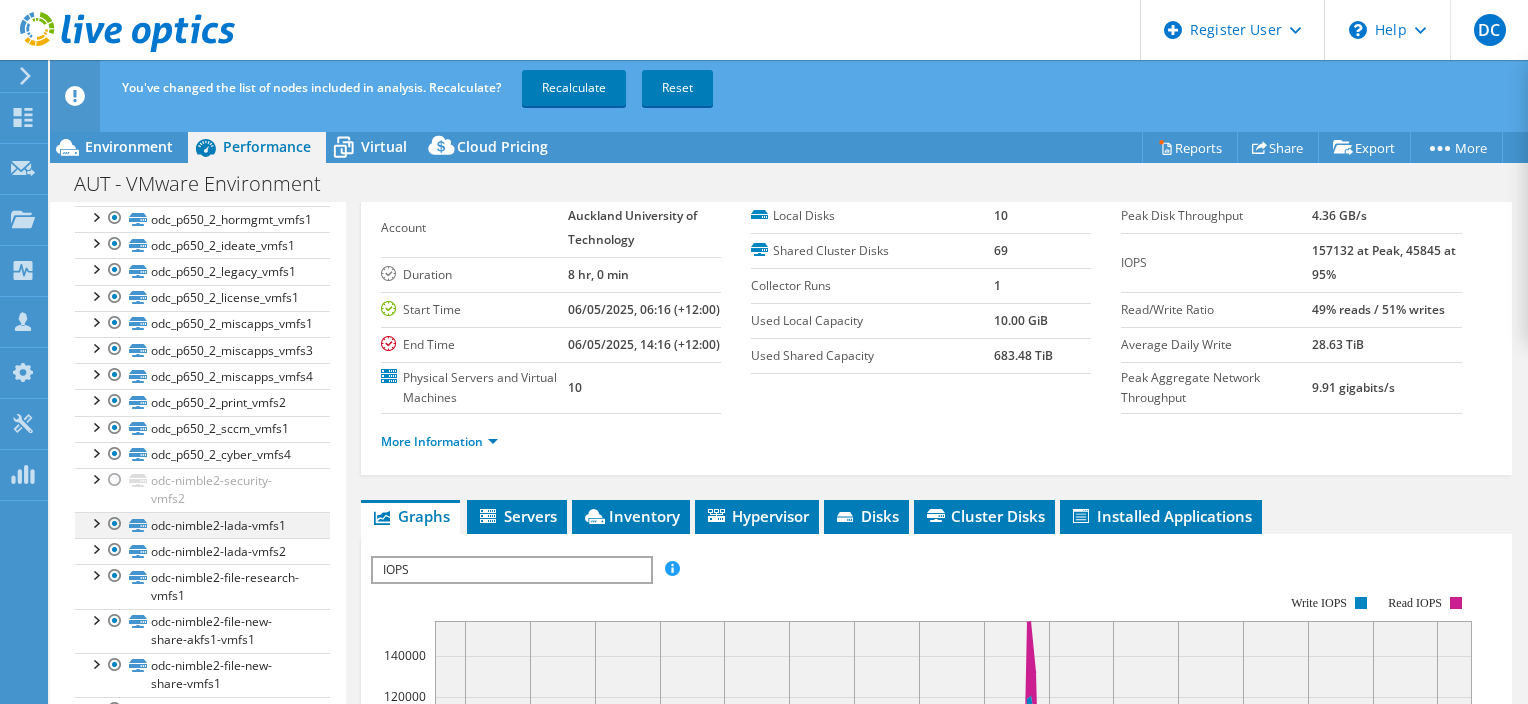 click at bounding box center (115, 524) 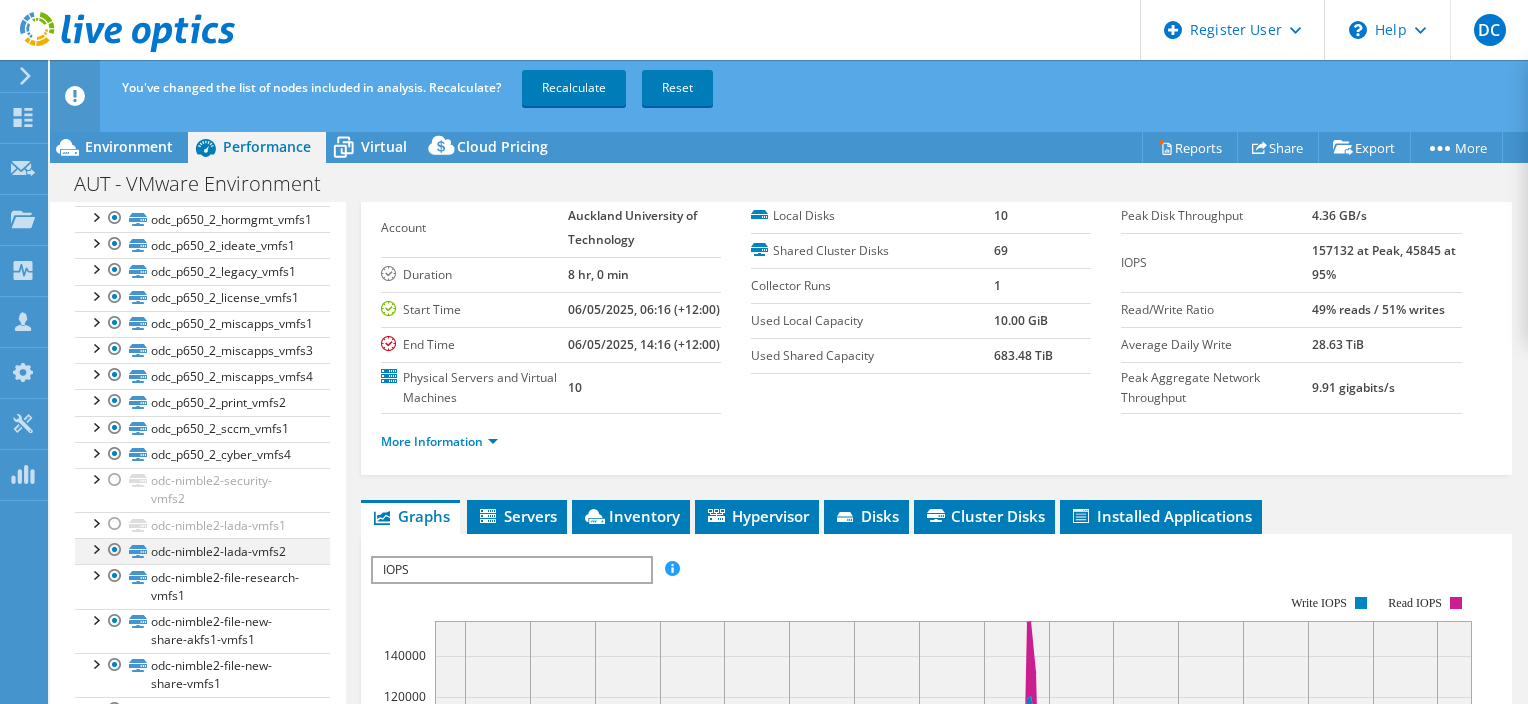 click at bounding box center (115, 550) 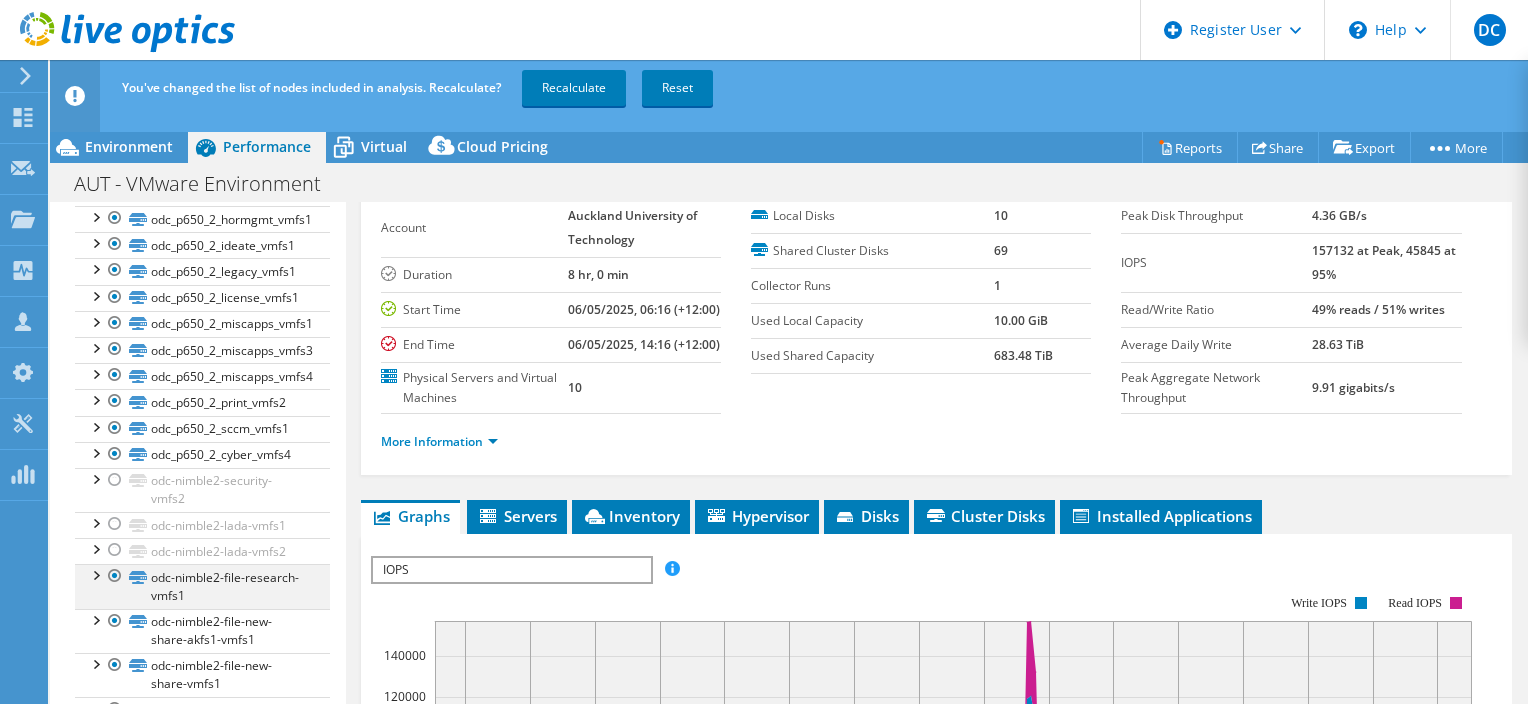 click at bounding box center (115, 576) 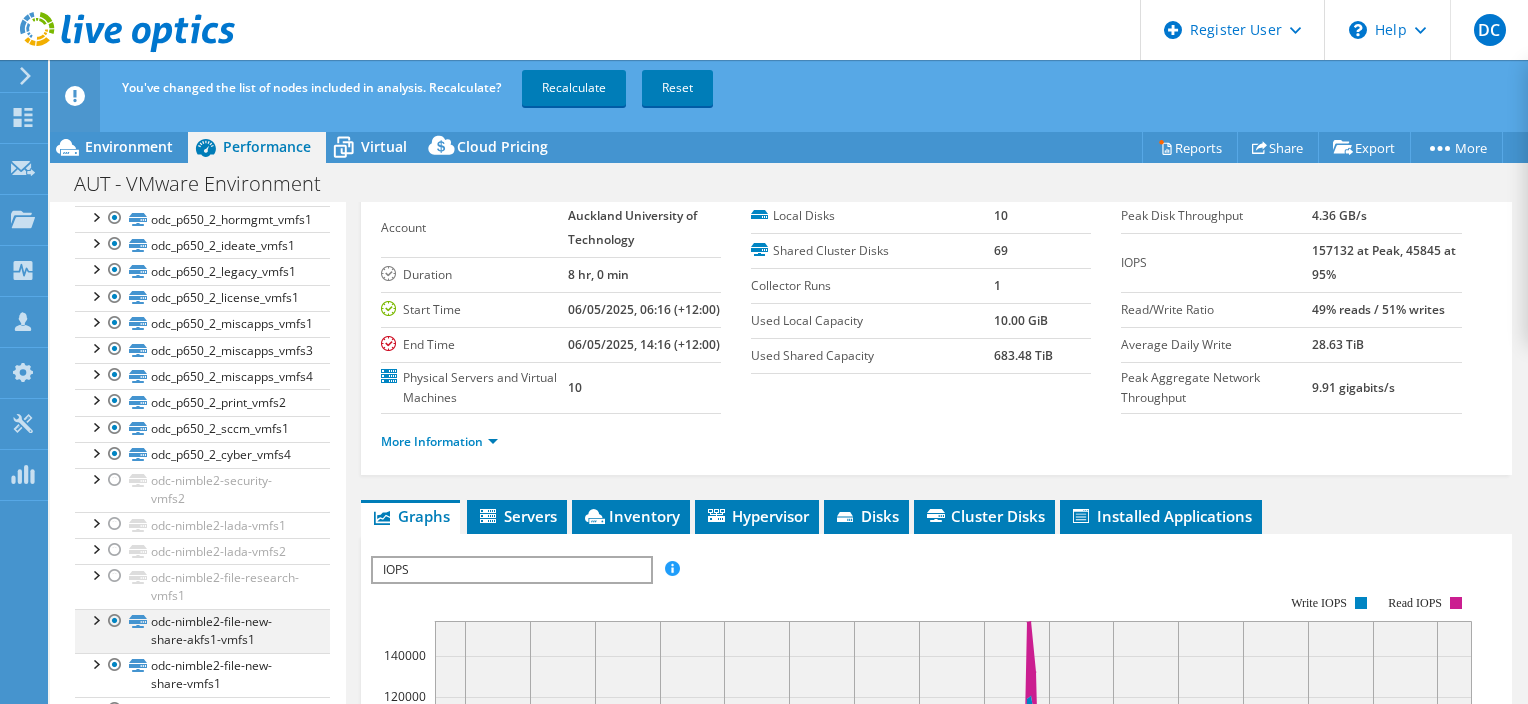 click at bounding box center (115, 621) 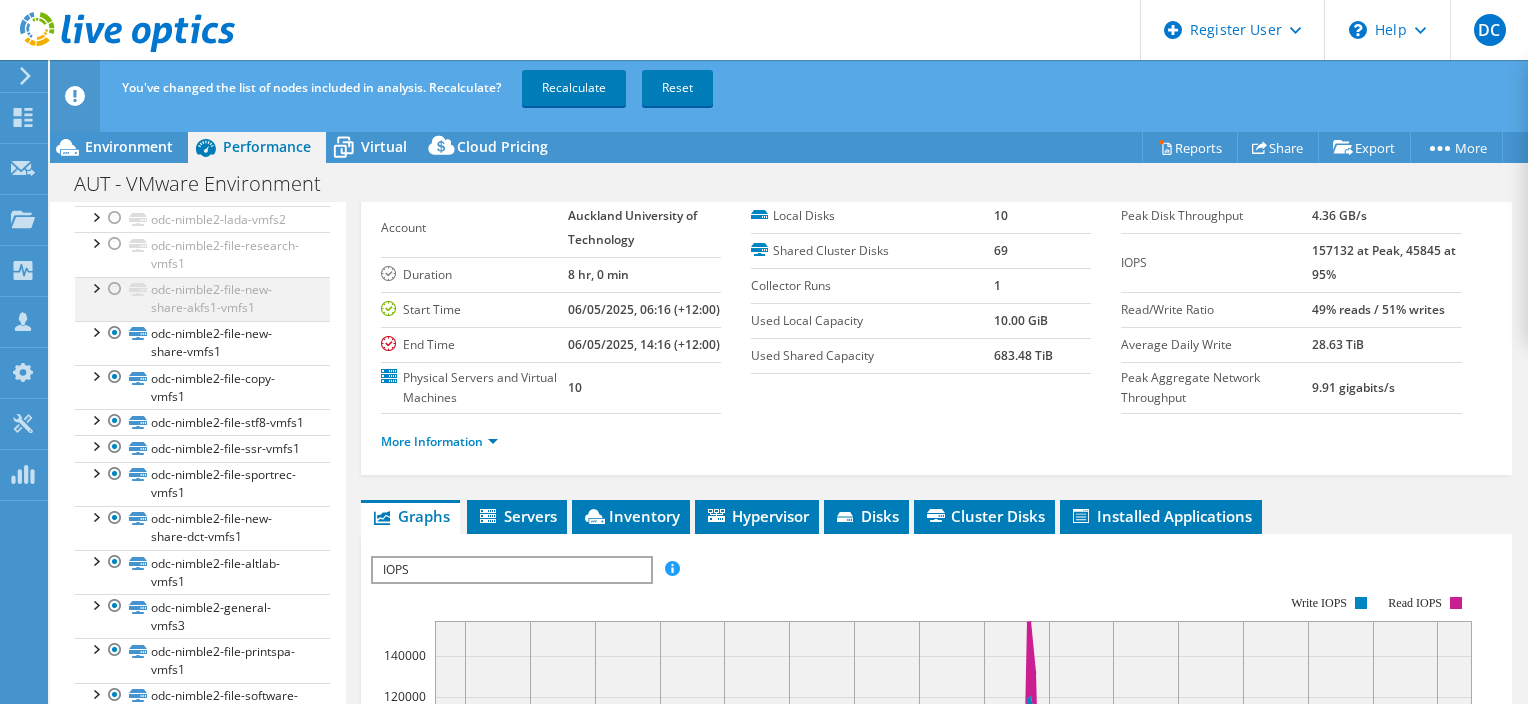 scroll, scrollTop: 1092, scrollLeft: 0, axis: vertical 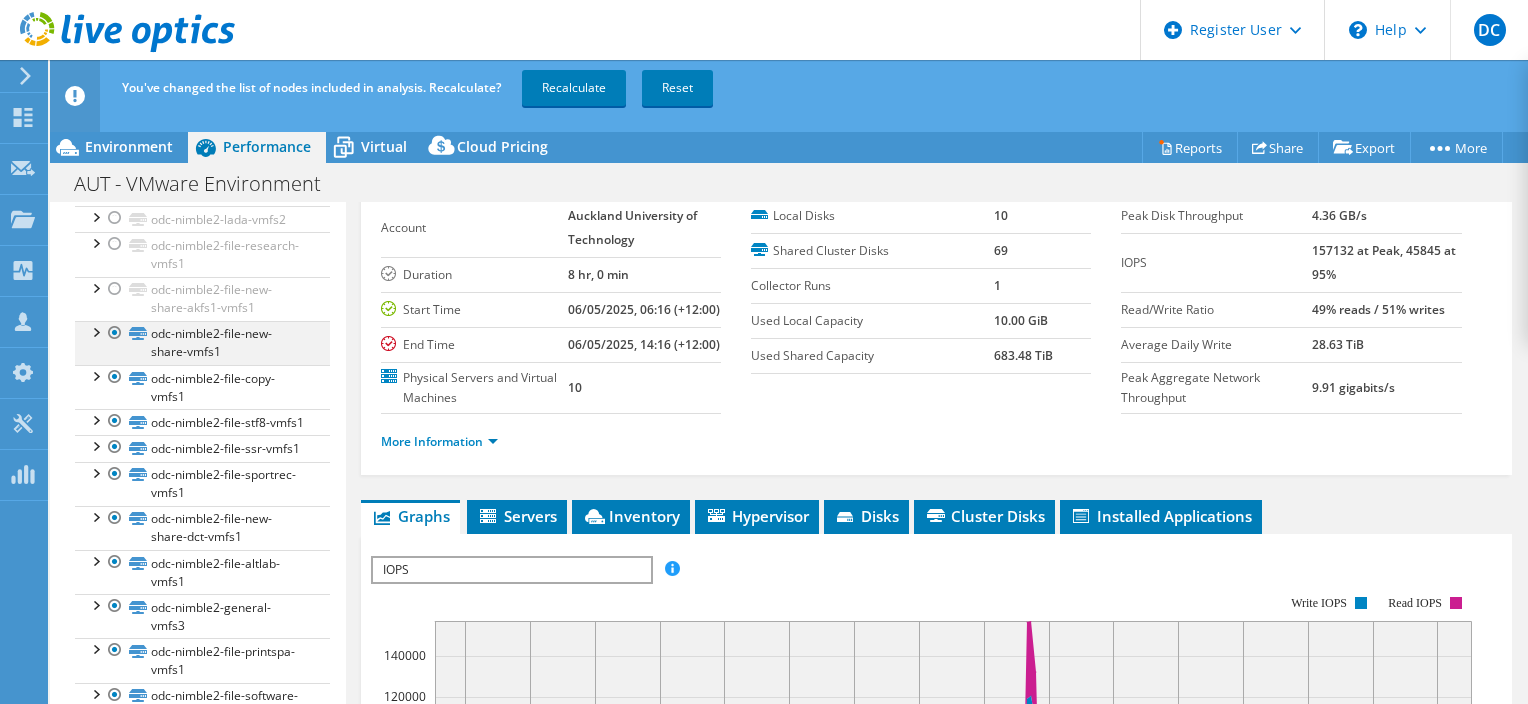 click at bounding box center [115, 333] 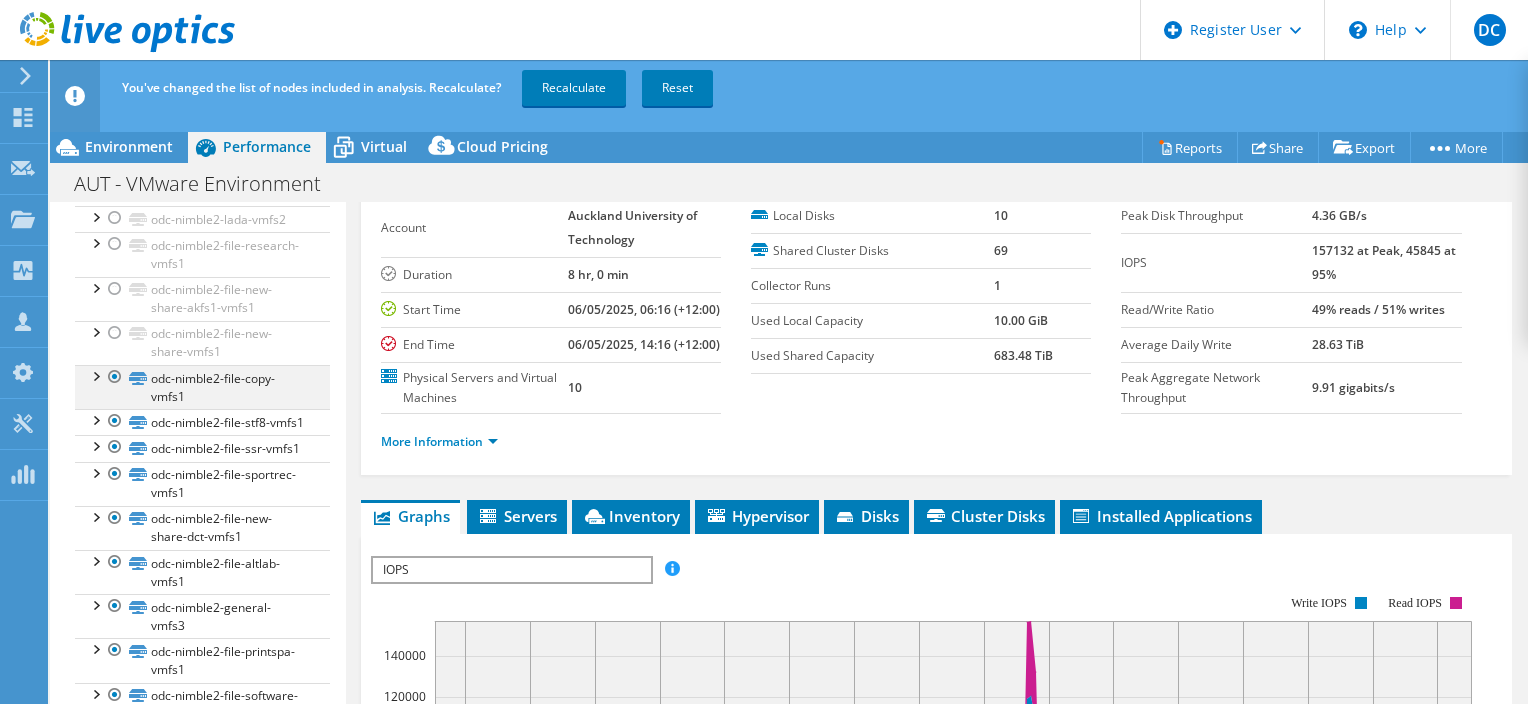 click at bounding box center [115, 377] 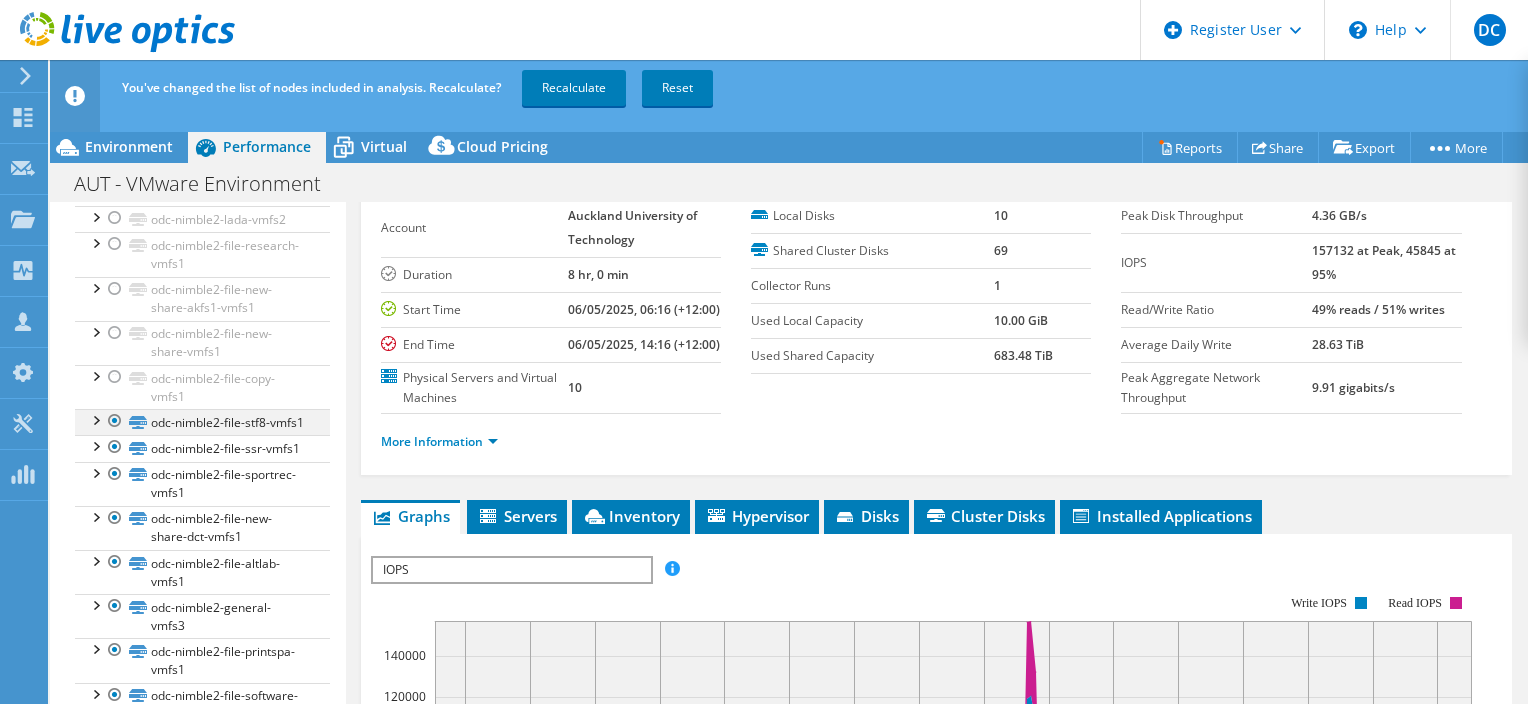 click at bounding box center [115, 421] 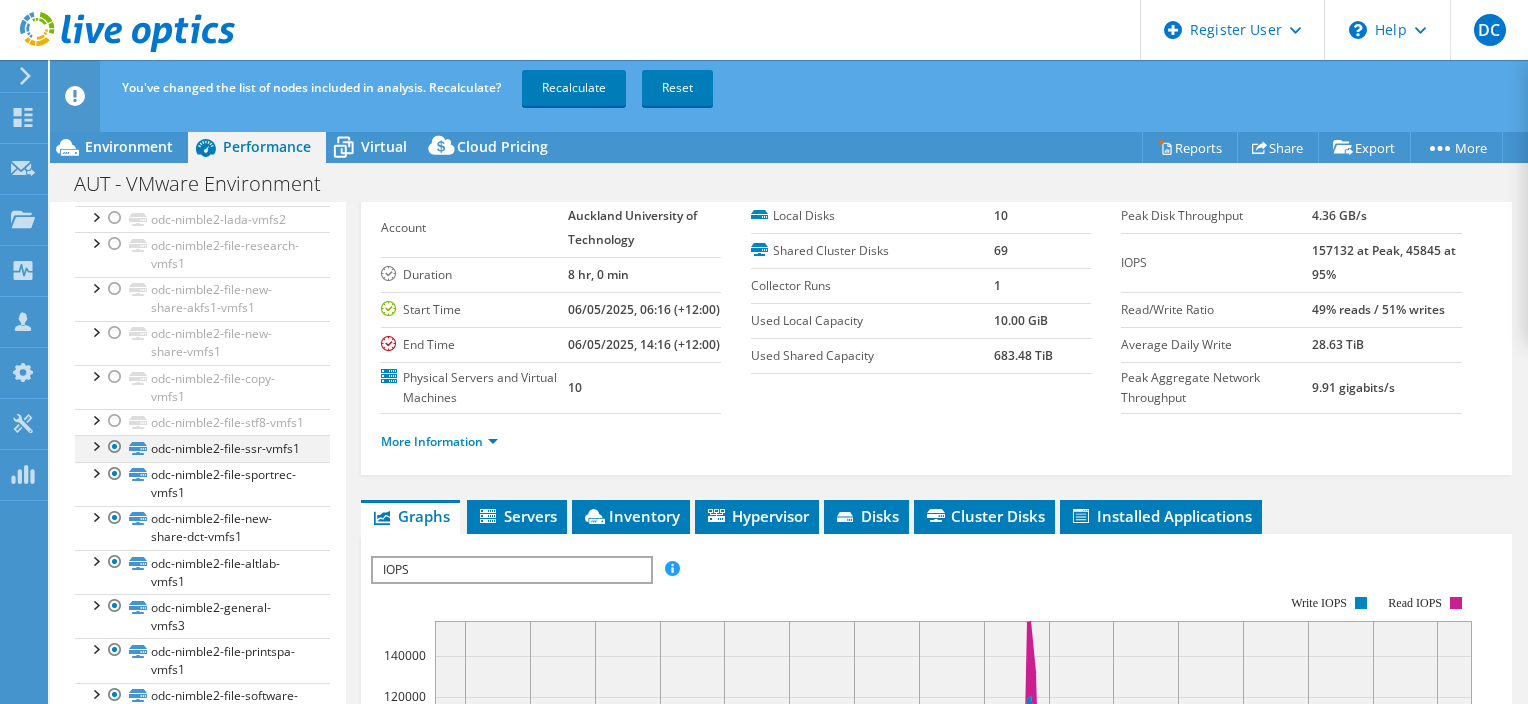 click at bounding box center (115, 447) 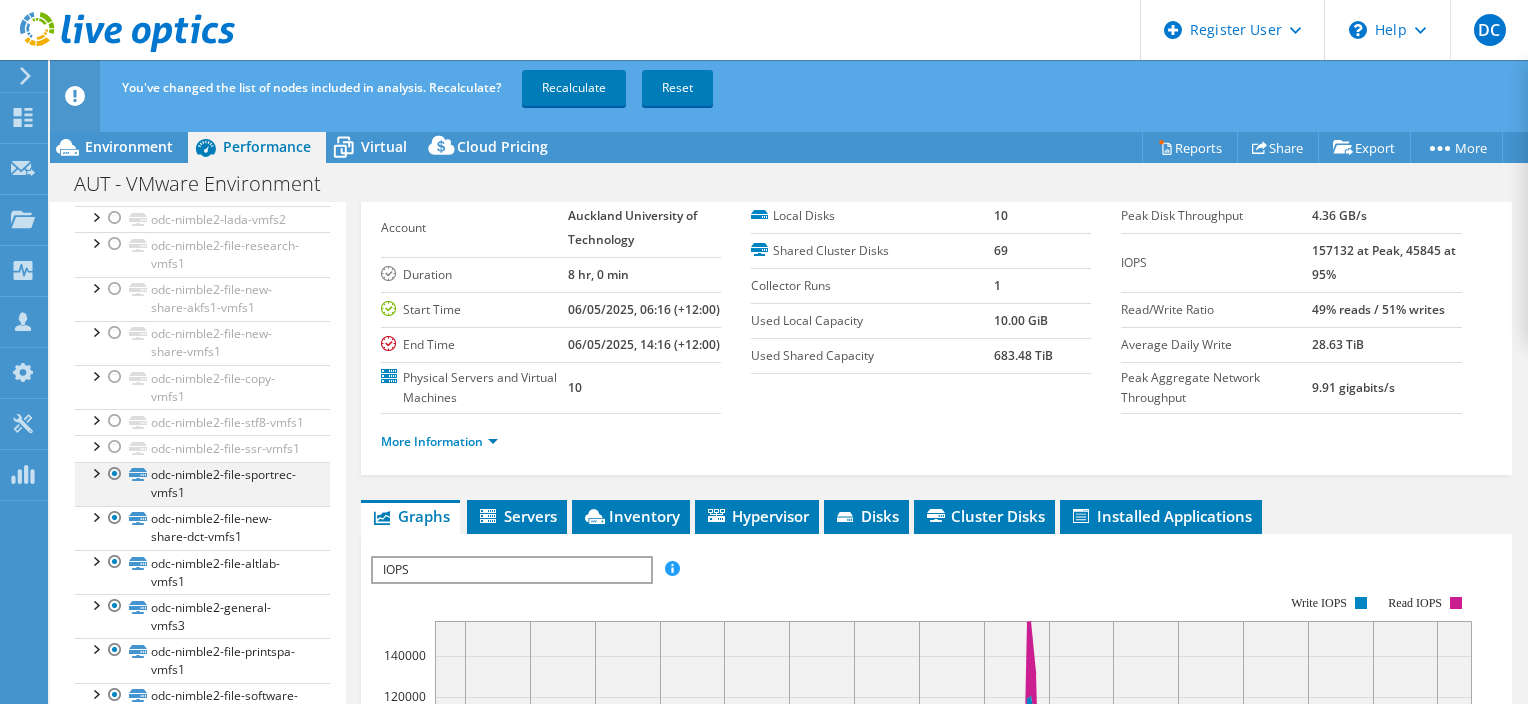 click at bounding box center (115, 474) 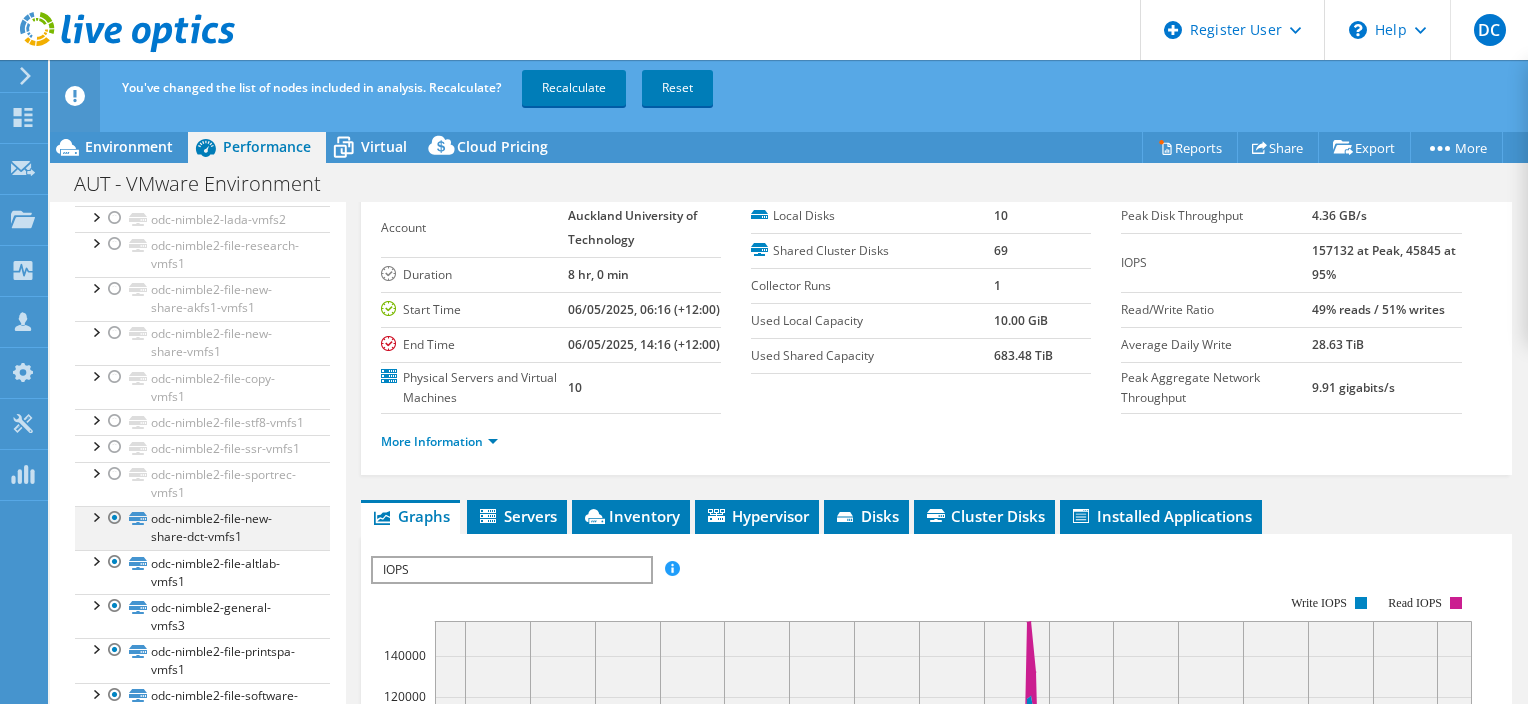click at bounding box center [115, 518] 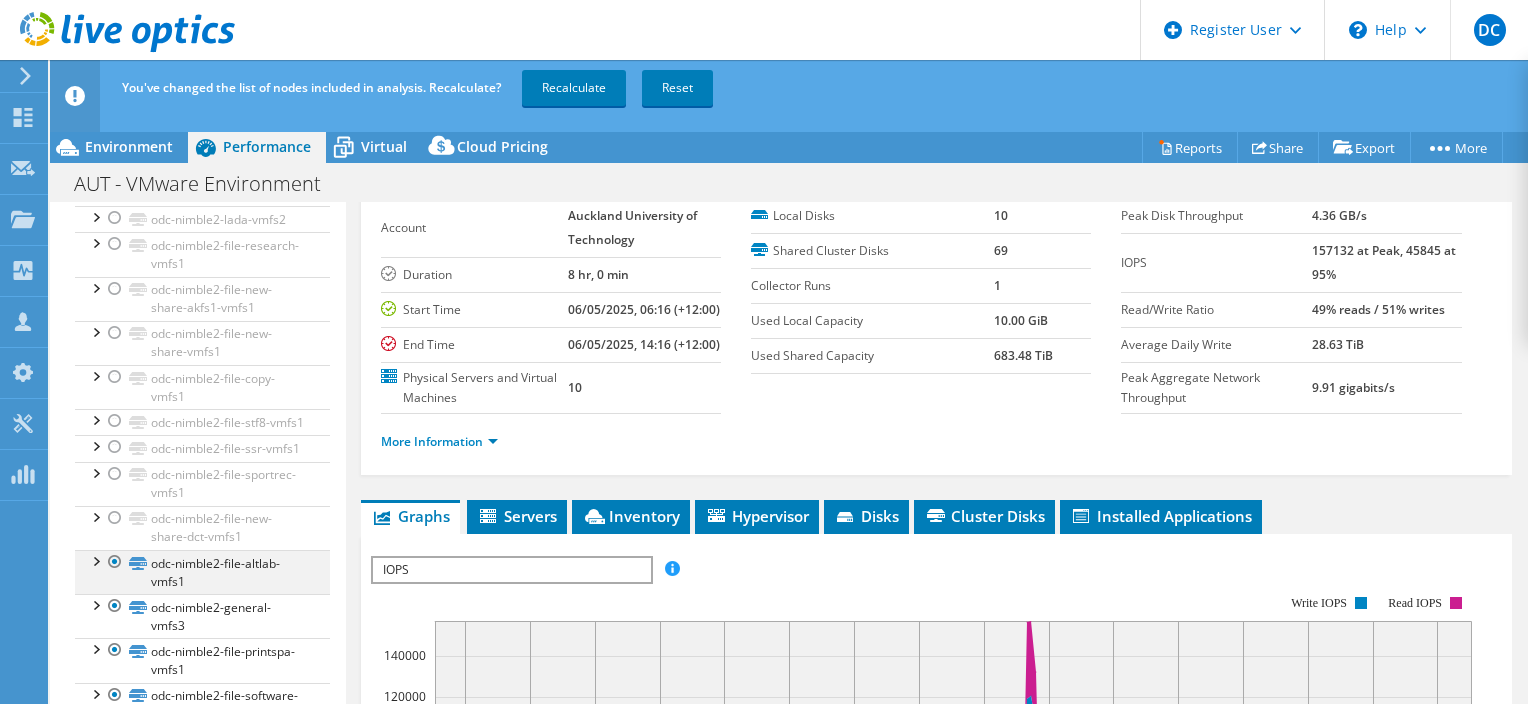 click at bounding box center [115, 562] 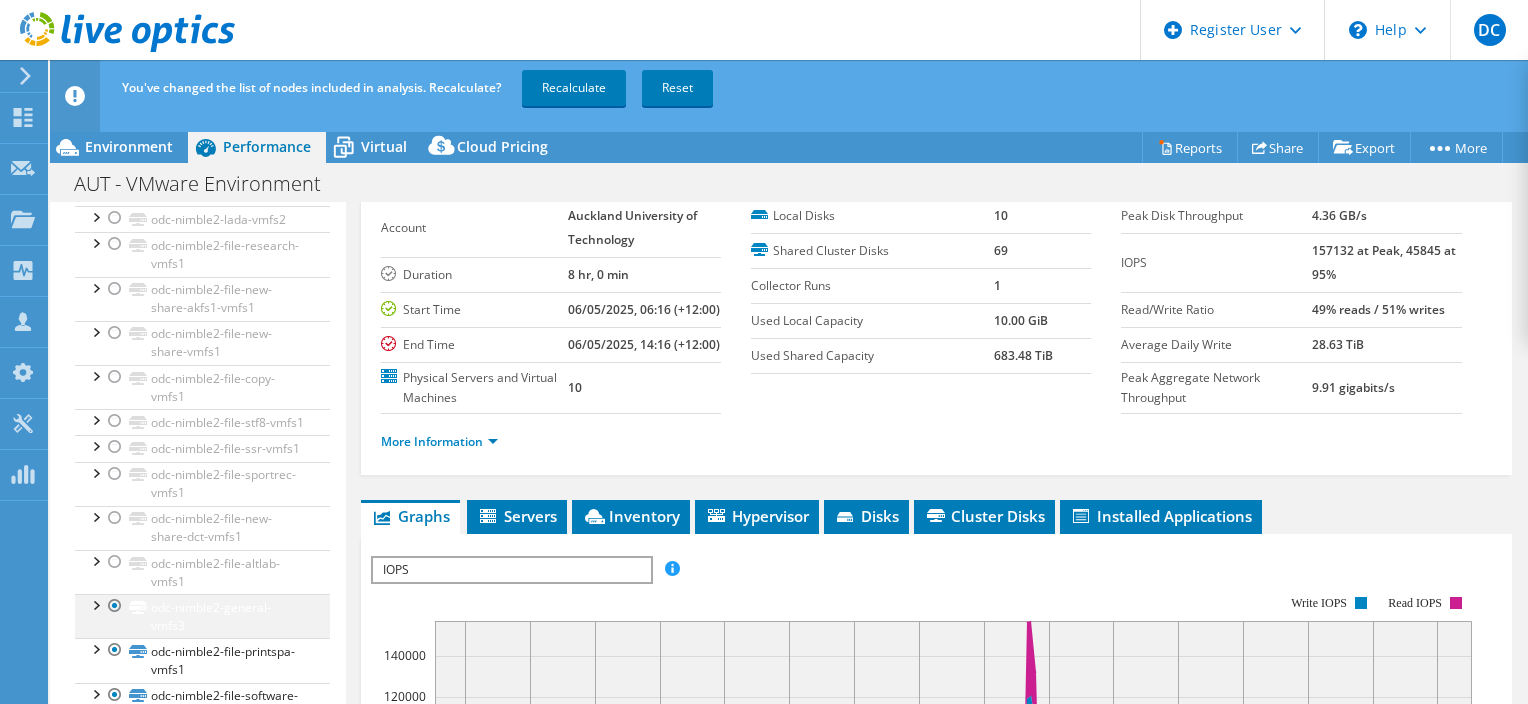 click on "odc-nimble2-general-vmfs3" at bounding box center (202, 616) 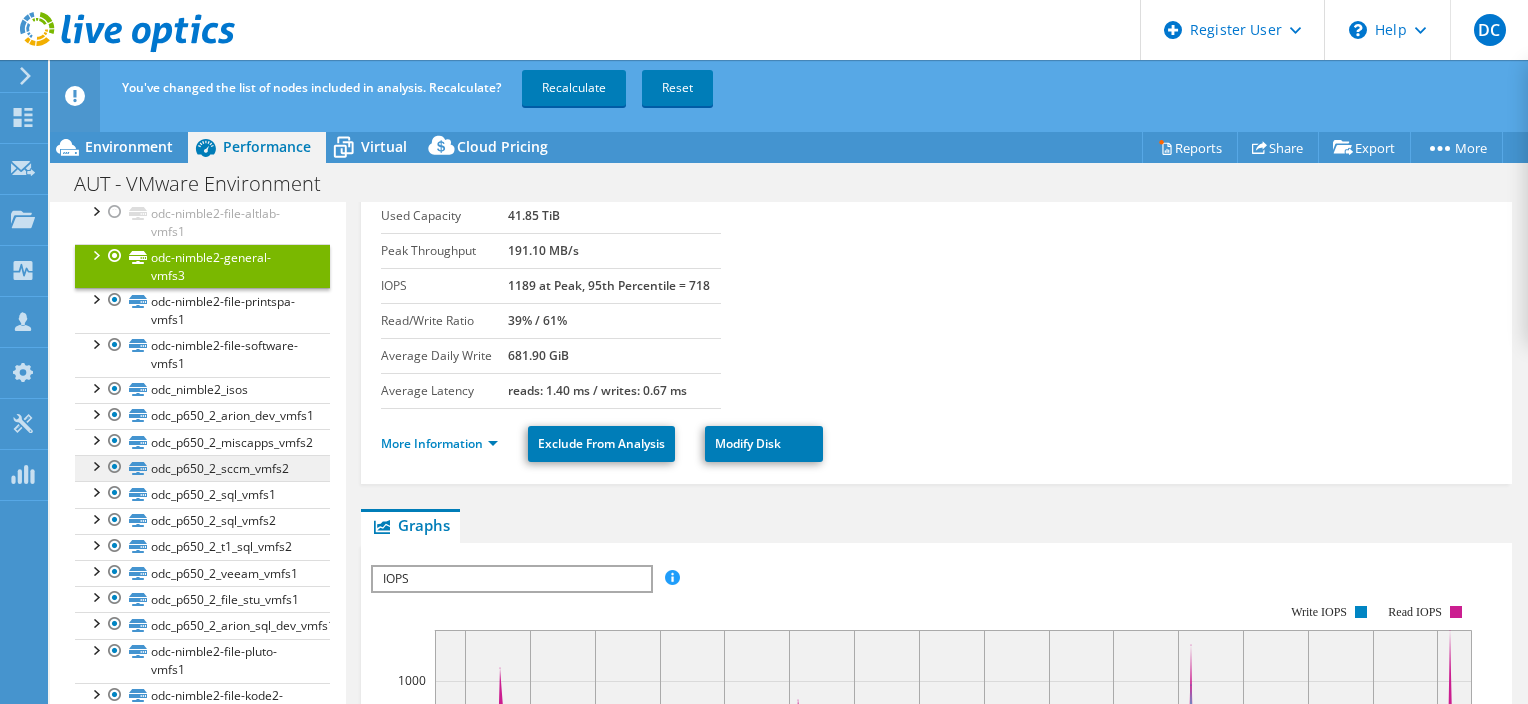scroll, scrollTop: 1440, scrollLeft: 0, axis: vertical 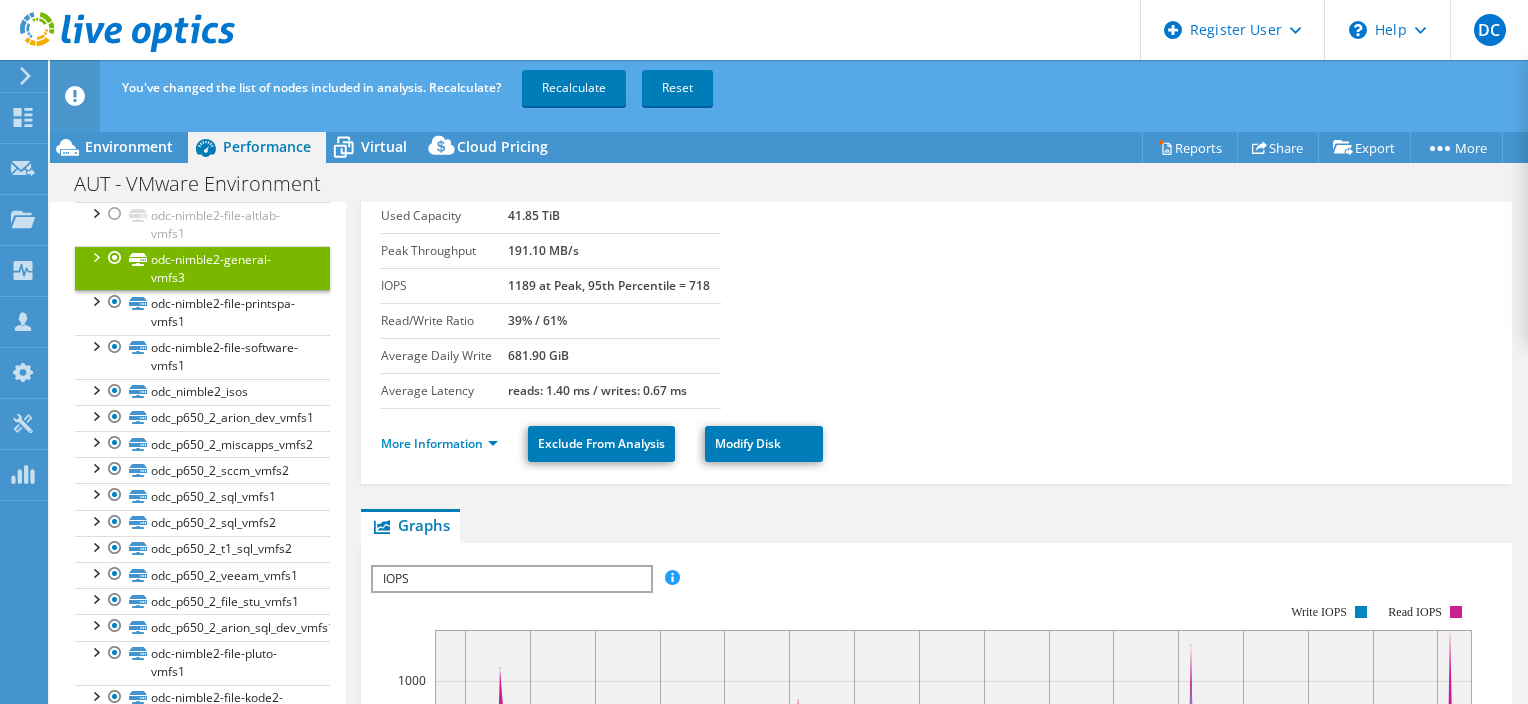 click at bounding box center (115, 258) 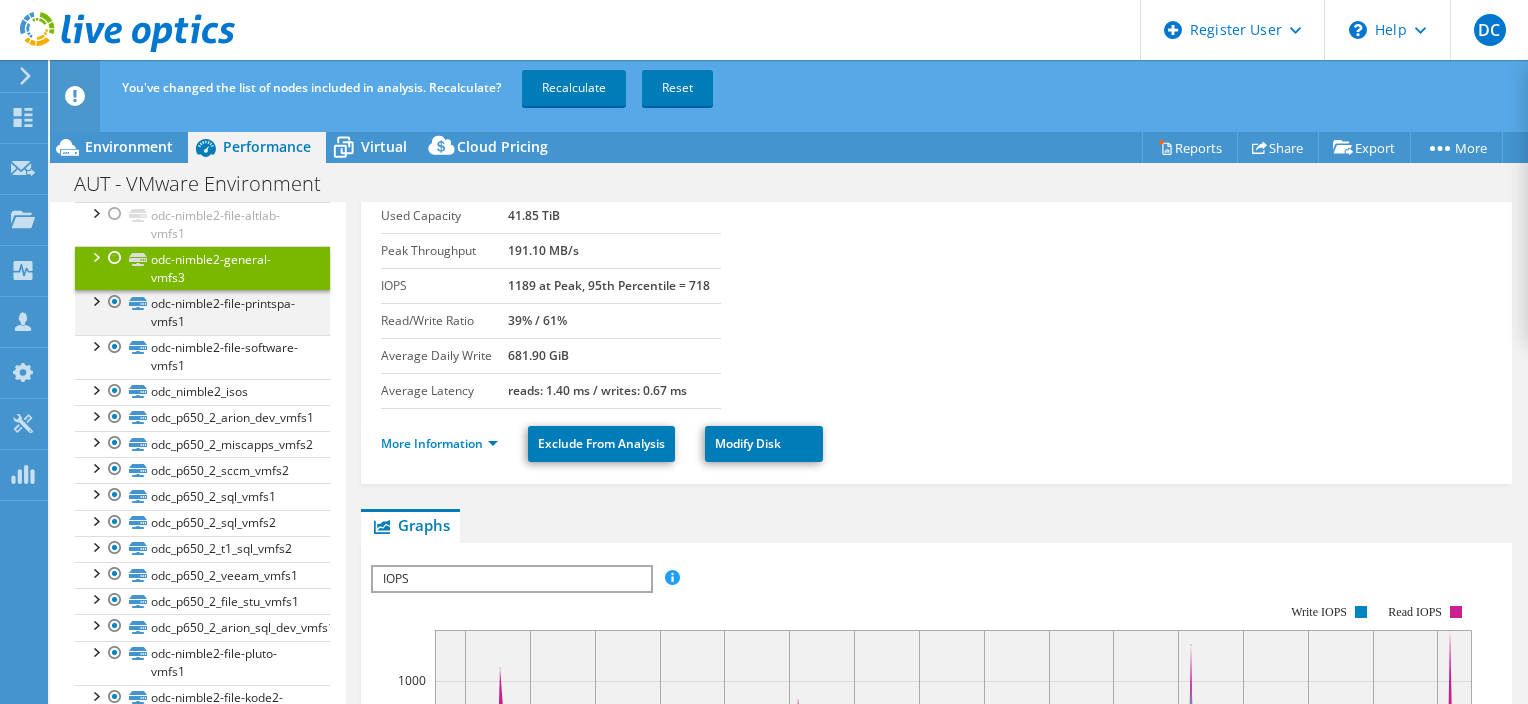 click at bounding box center (115, 302) 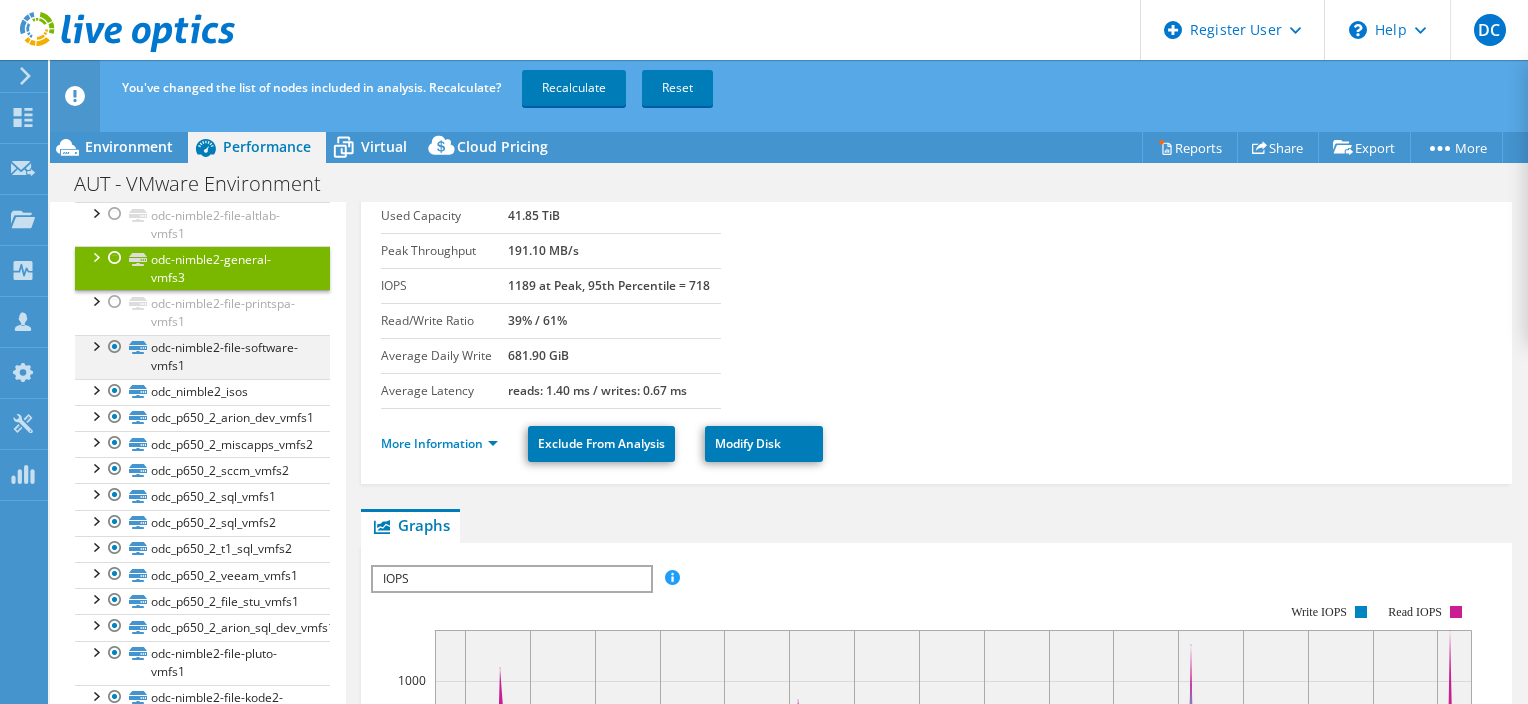click at bounding box center (115, 347) 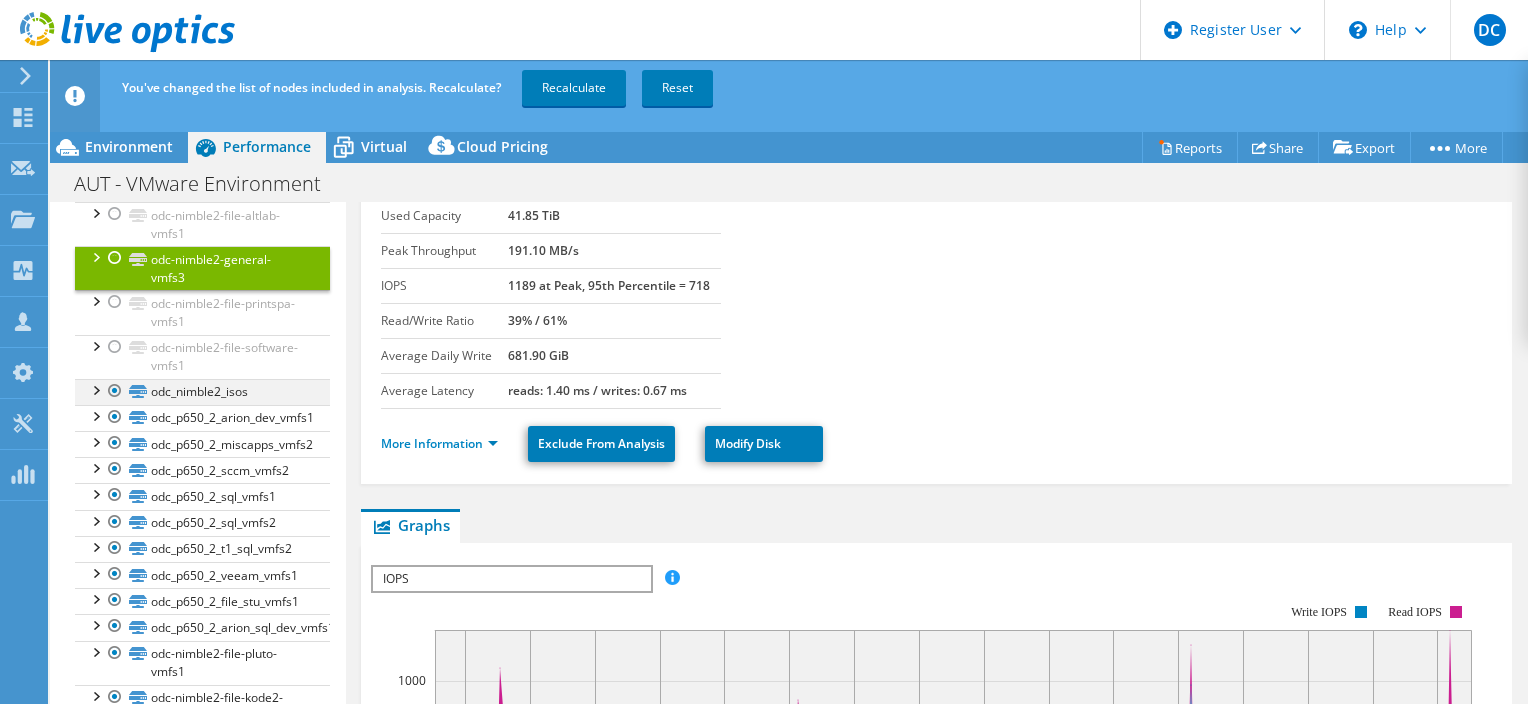 click at bounding box center (115, 391) 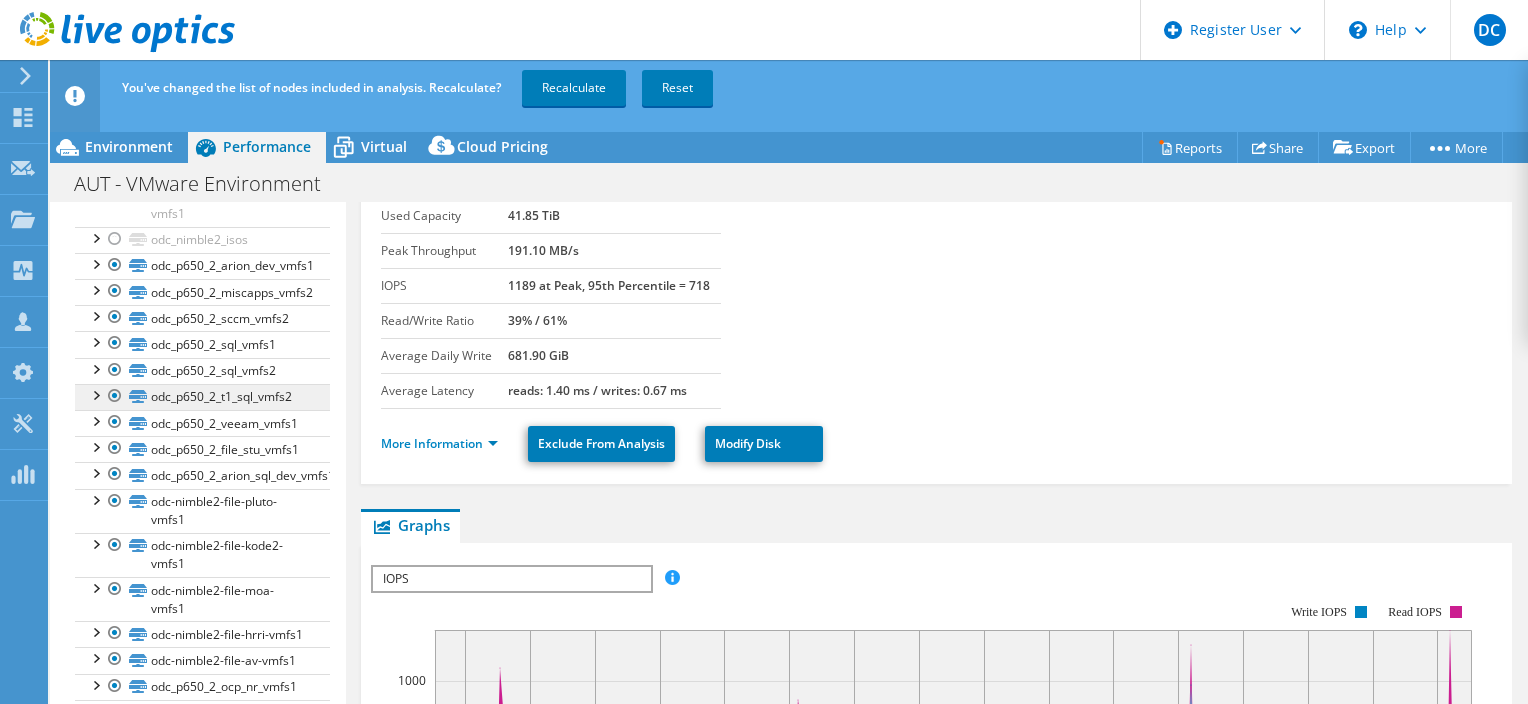 scroll, scrollTop: 1594, scrollLeft: 0, axis: vertical 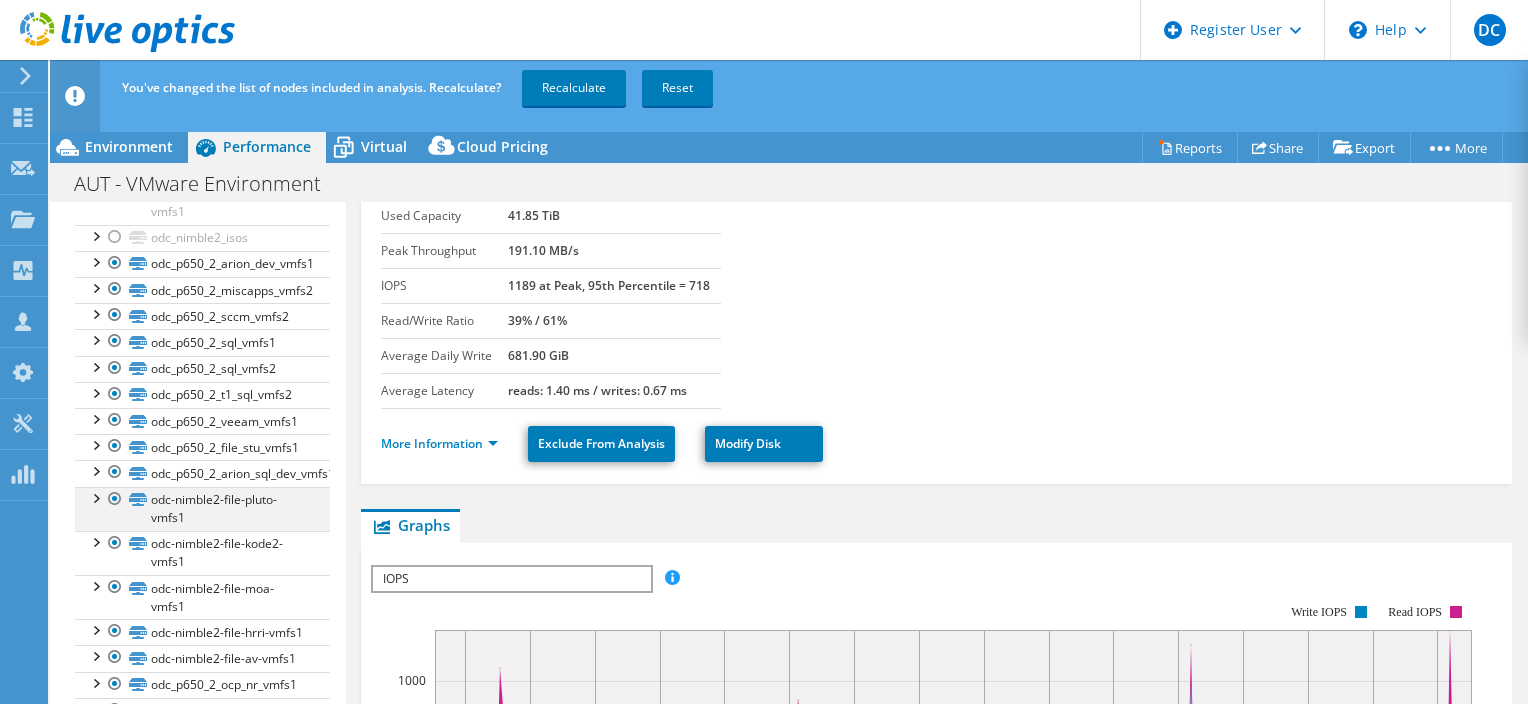 click at bounding box center [115, 499] 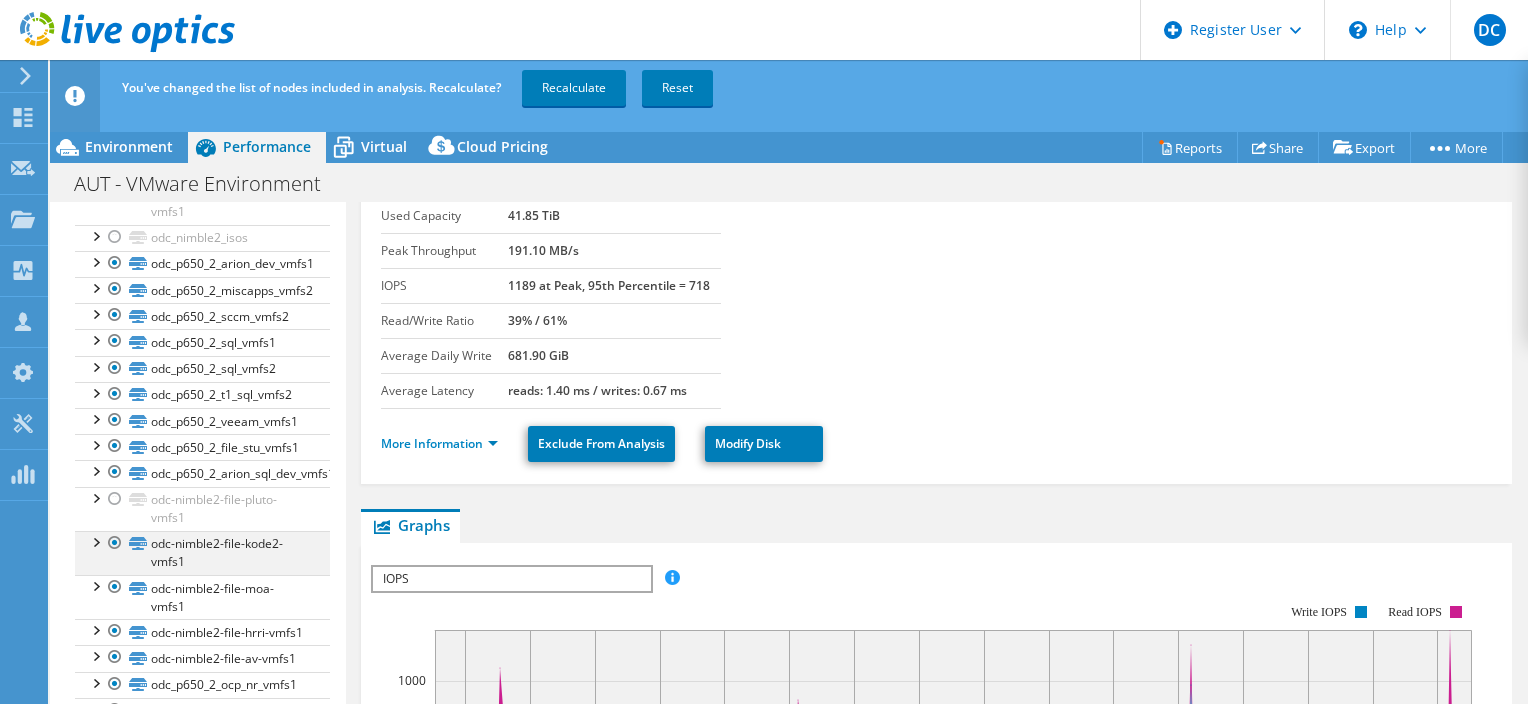 click at bounding box center (115, 543) 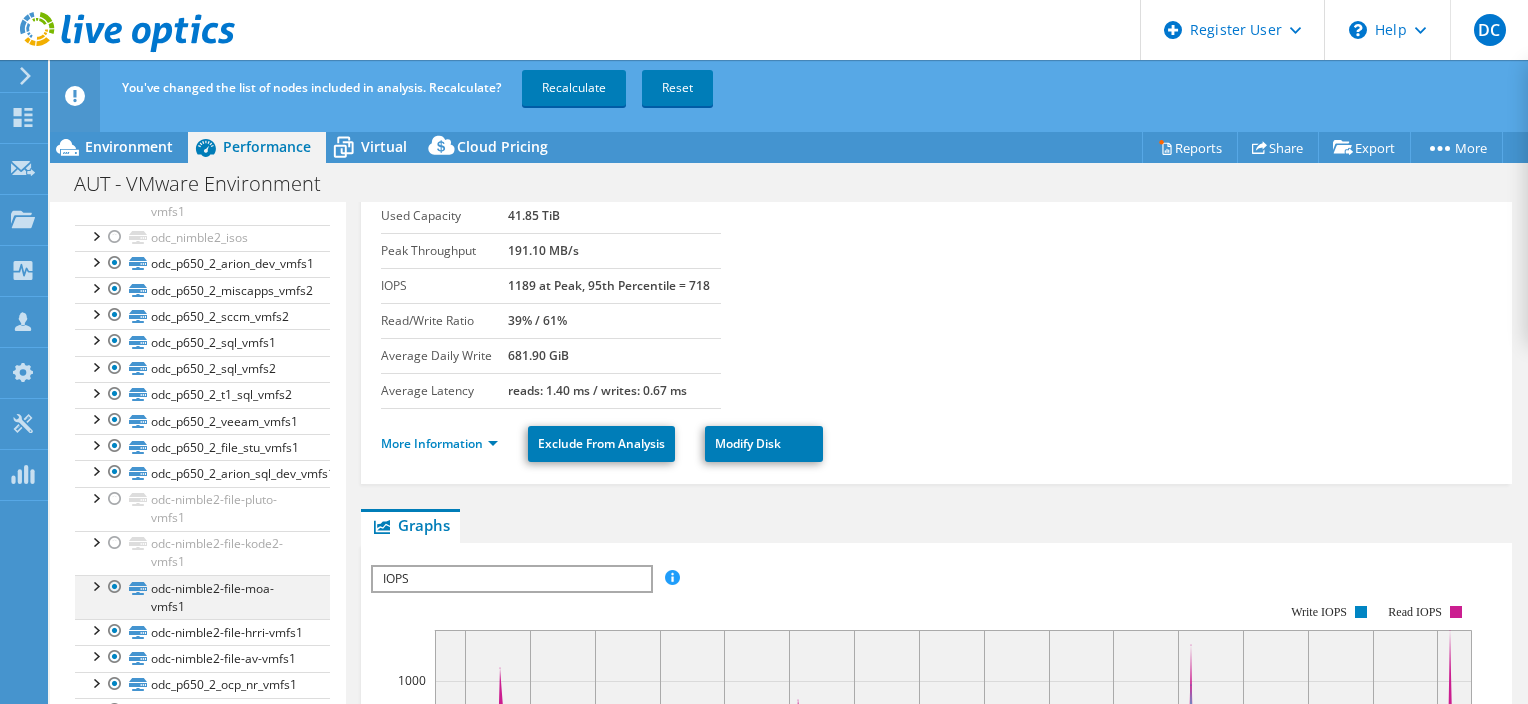 click at bounding box center [115, 587] 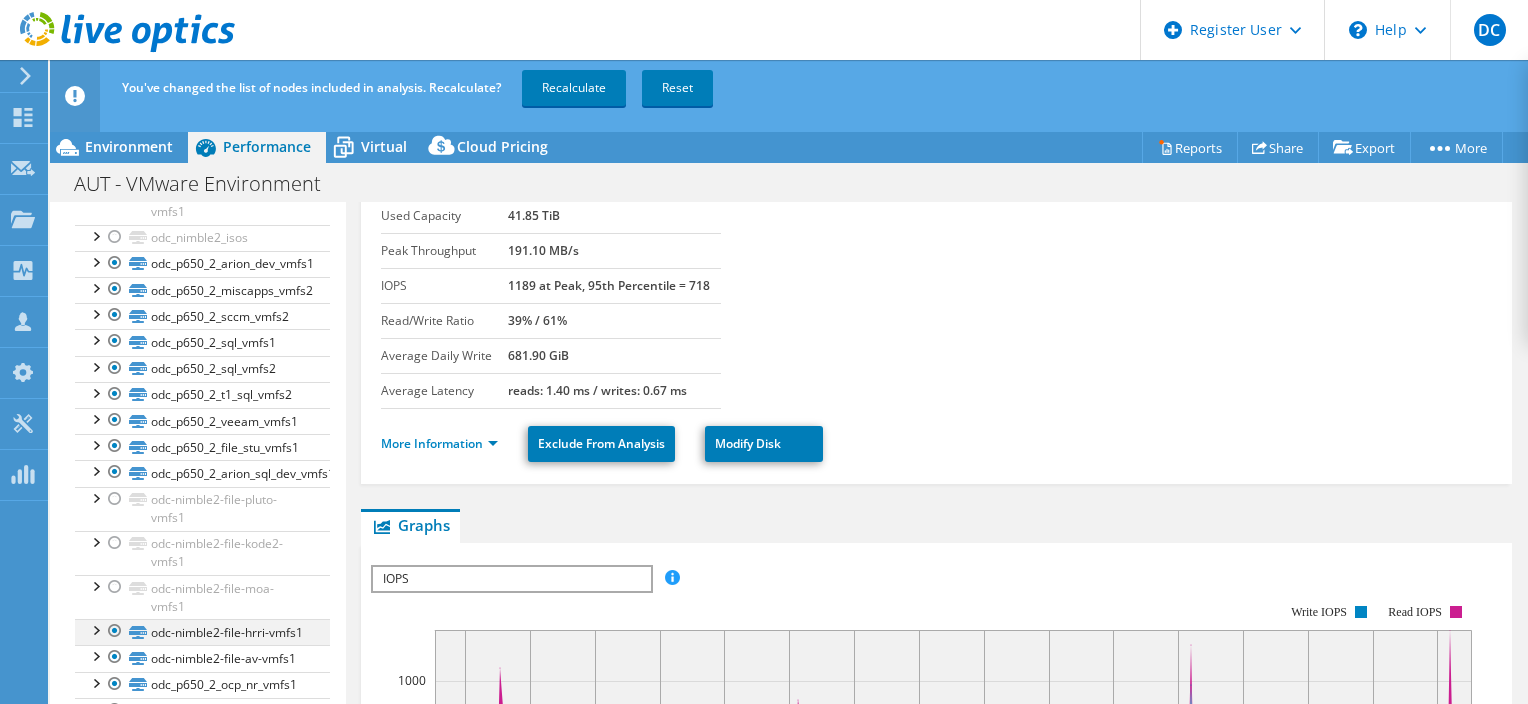 click at bounding box center (115, 631) 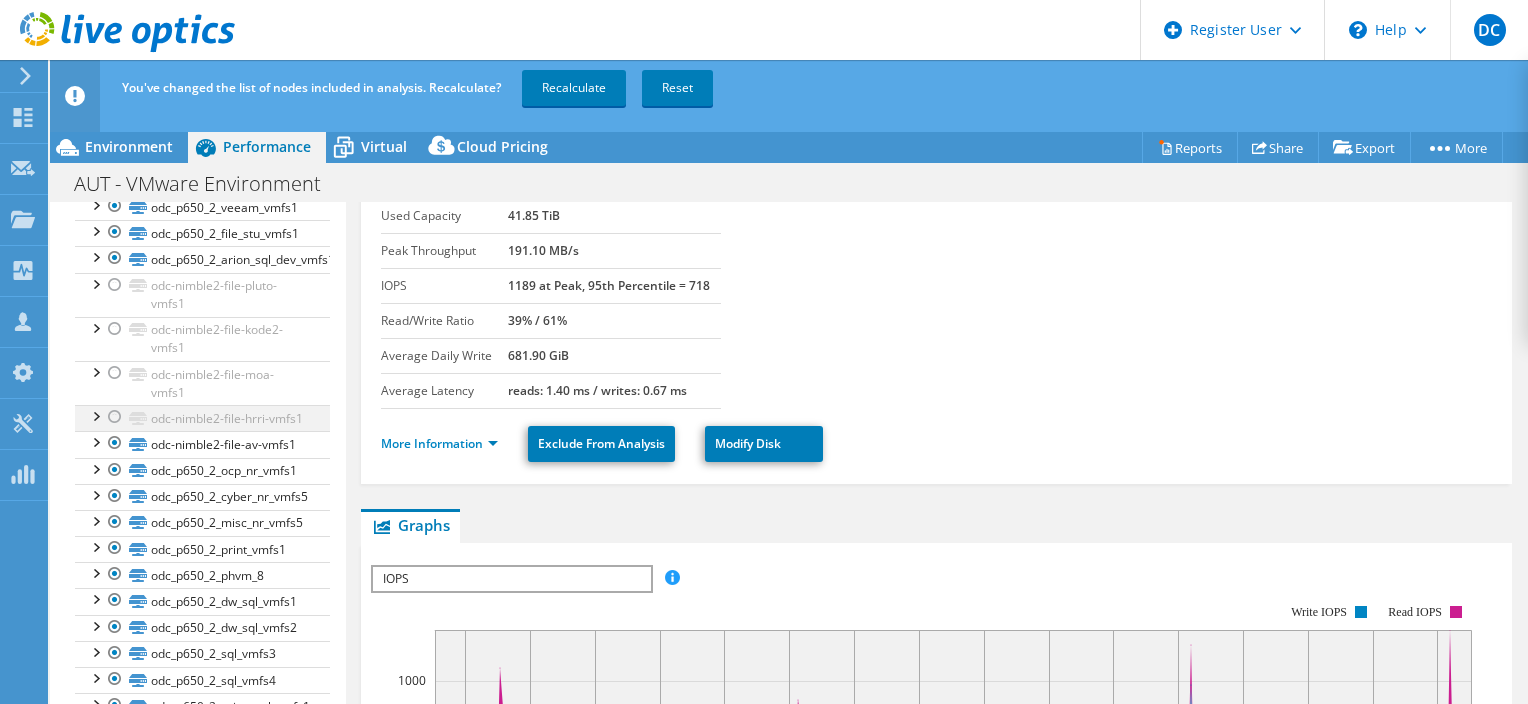 scroll, scrollTop: 1918, scrollLeft: 0, axis: vertical 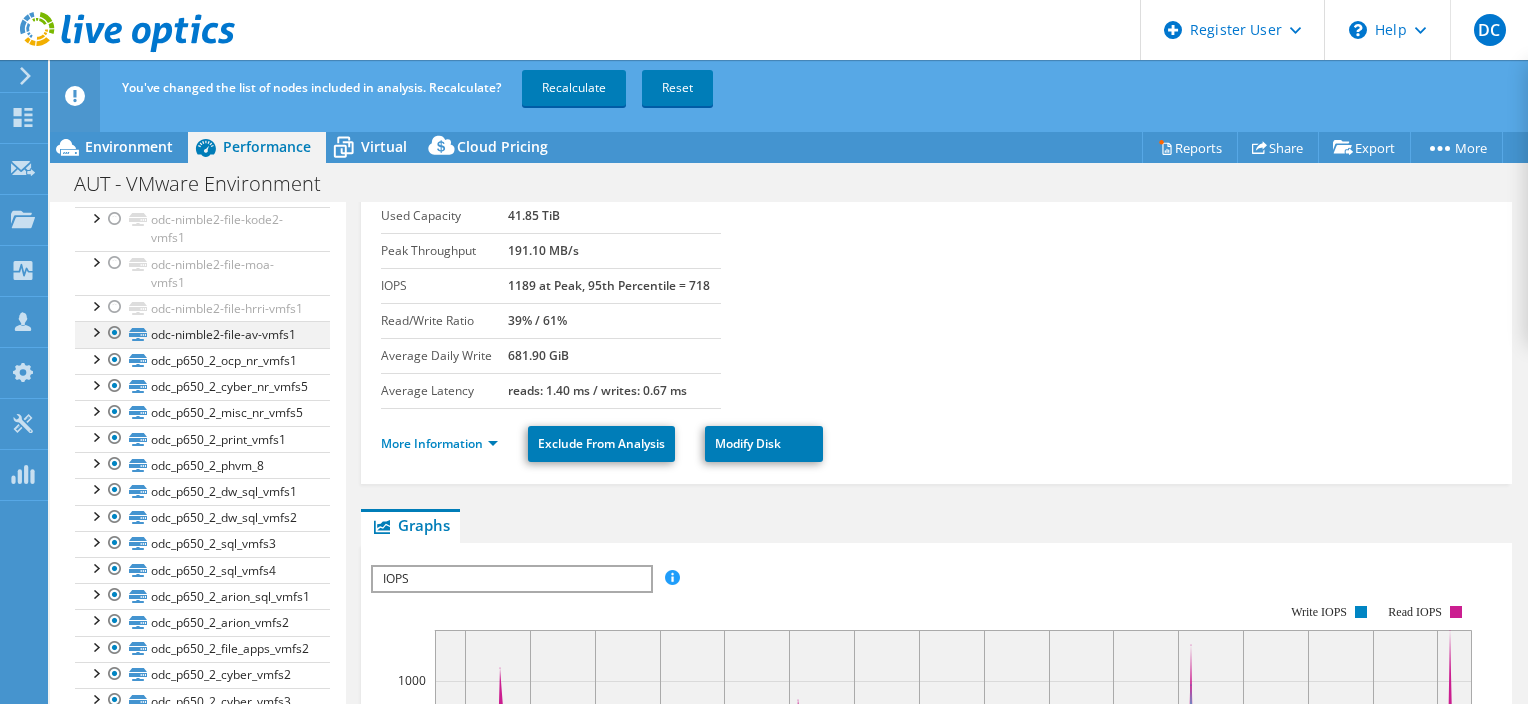 click at bounding box center [115, 333] 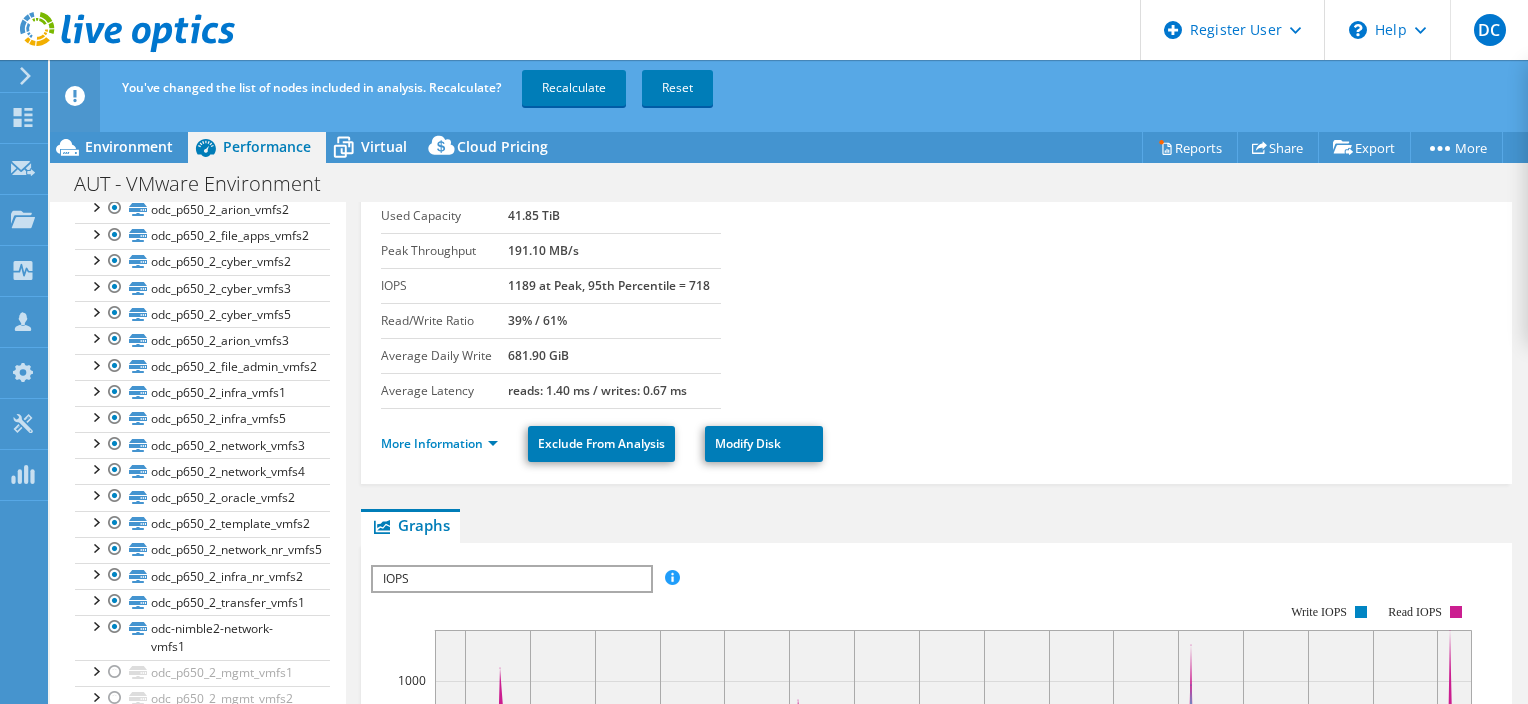 scroll, scrollTop: 2385, scrollLeft: 0, axis: vertical 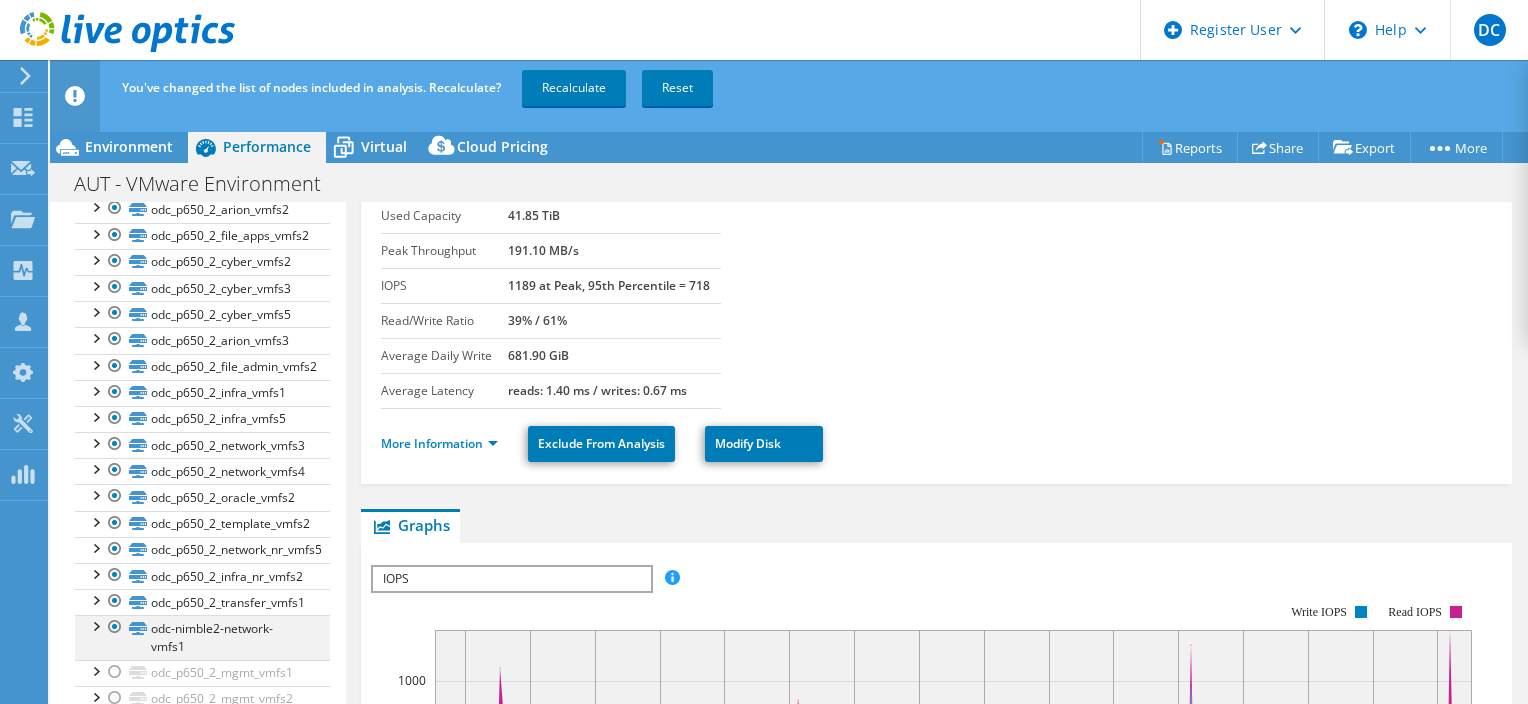 click at bounding box center [115, 627] 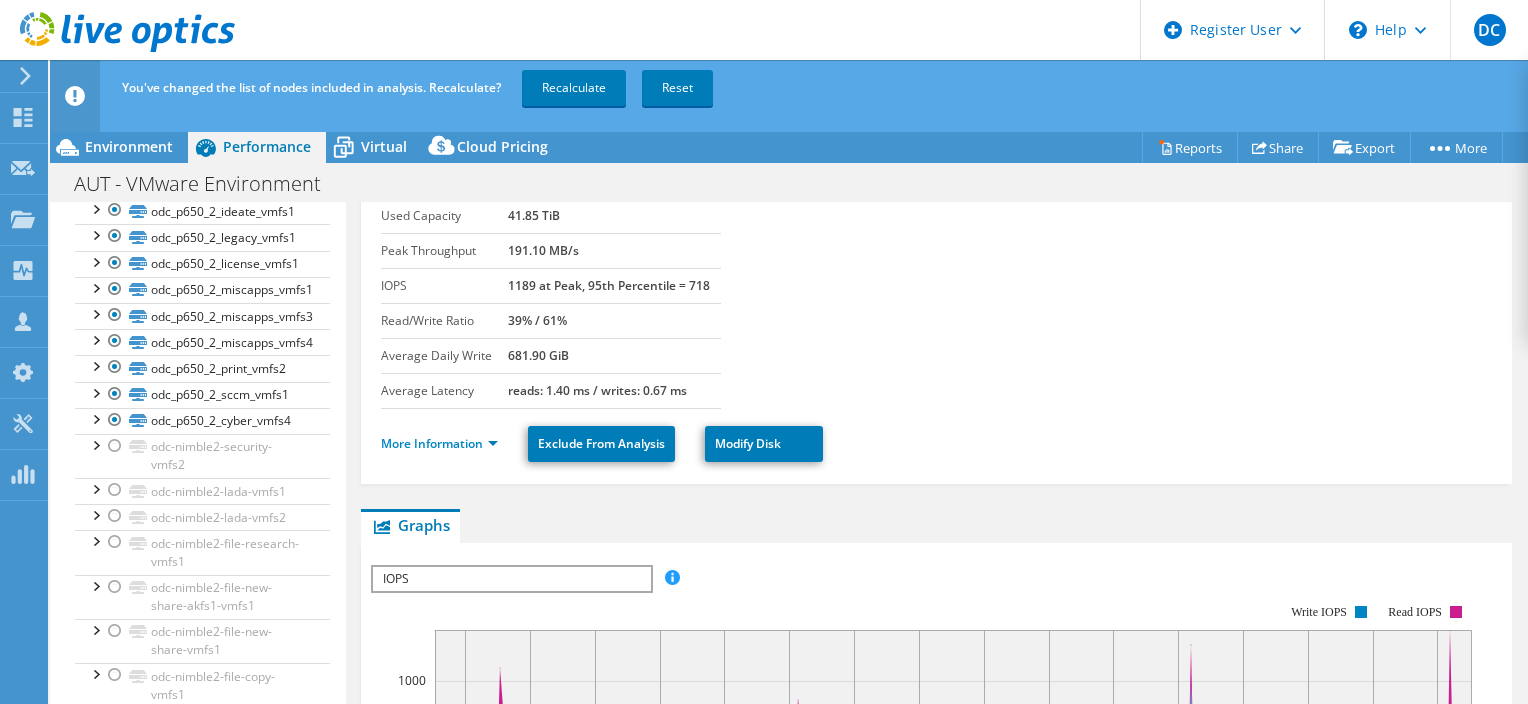 scroll, scrollTop: 754, scrollLeft: 0, axis: vertical 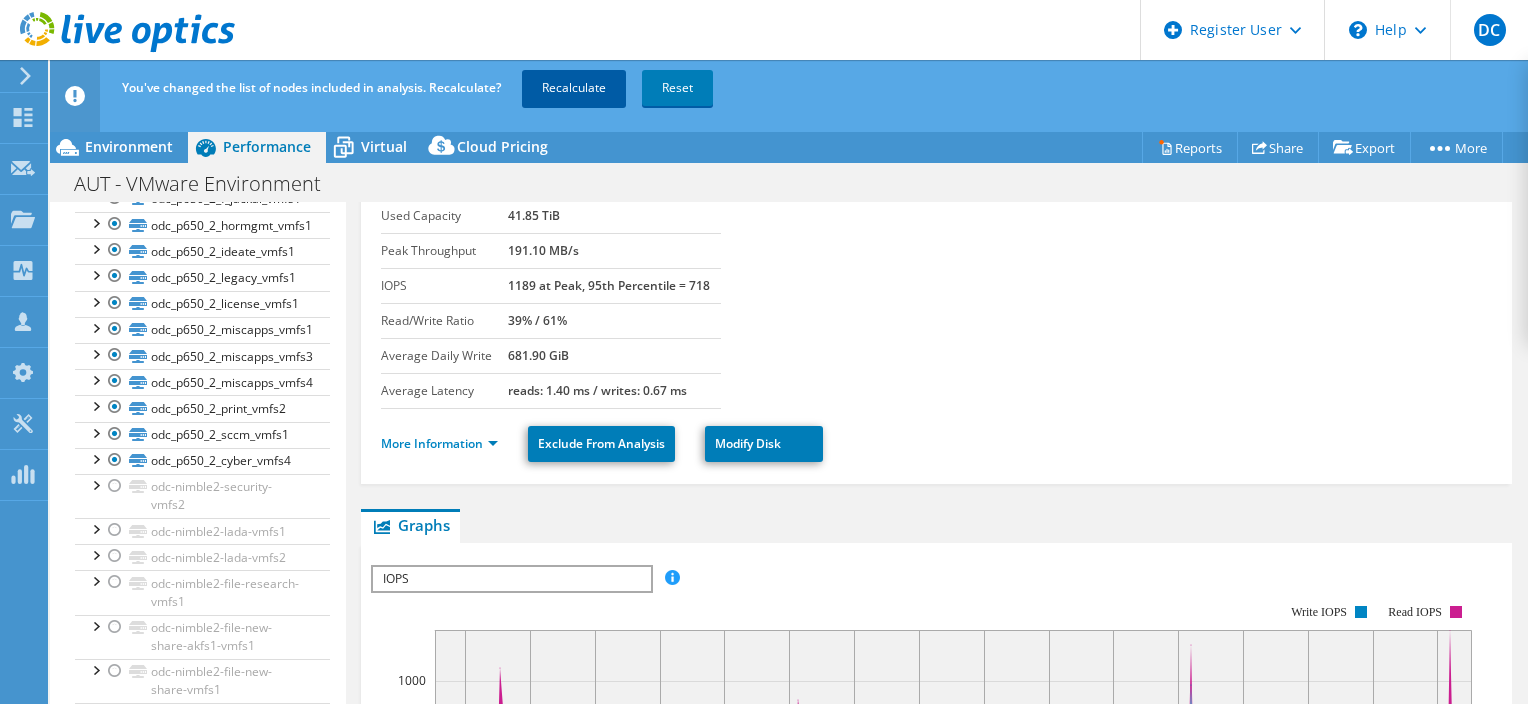 click on "Recalculate" at bounding box center [574, 88] 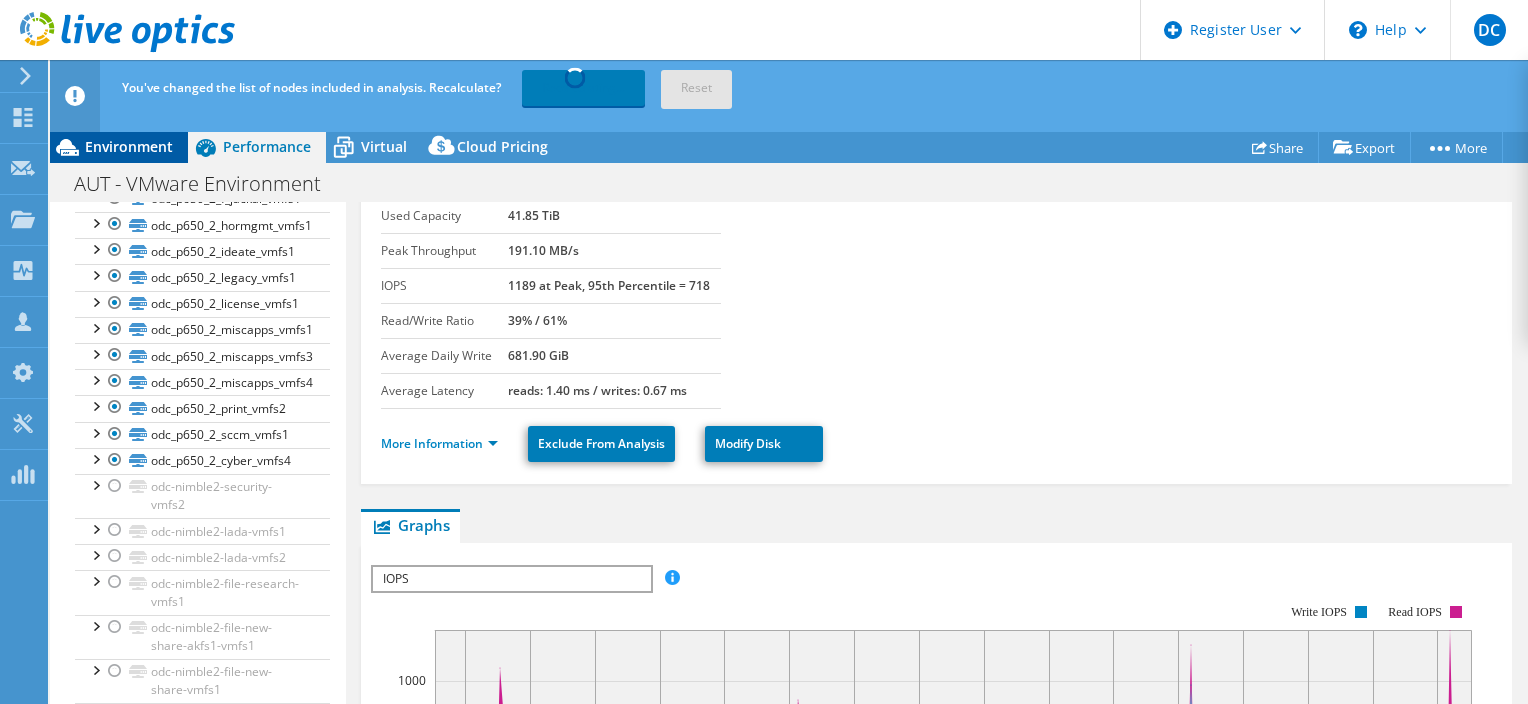 click on "Environment" at bounding box center (129, 146) 